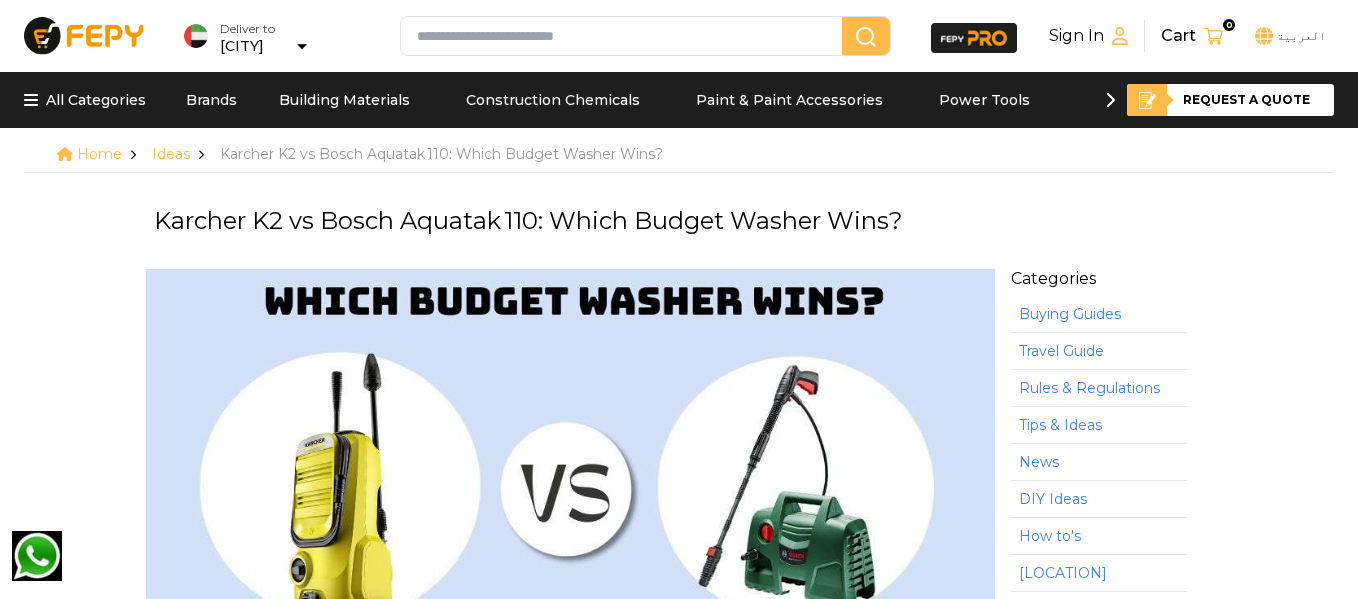 scroll, scrollTop: 0, scrollLeft: 0, axis: both 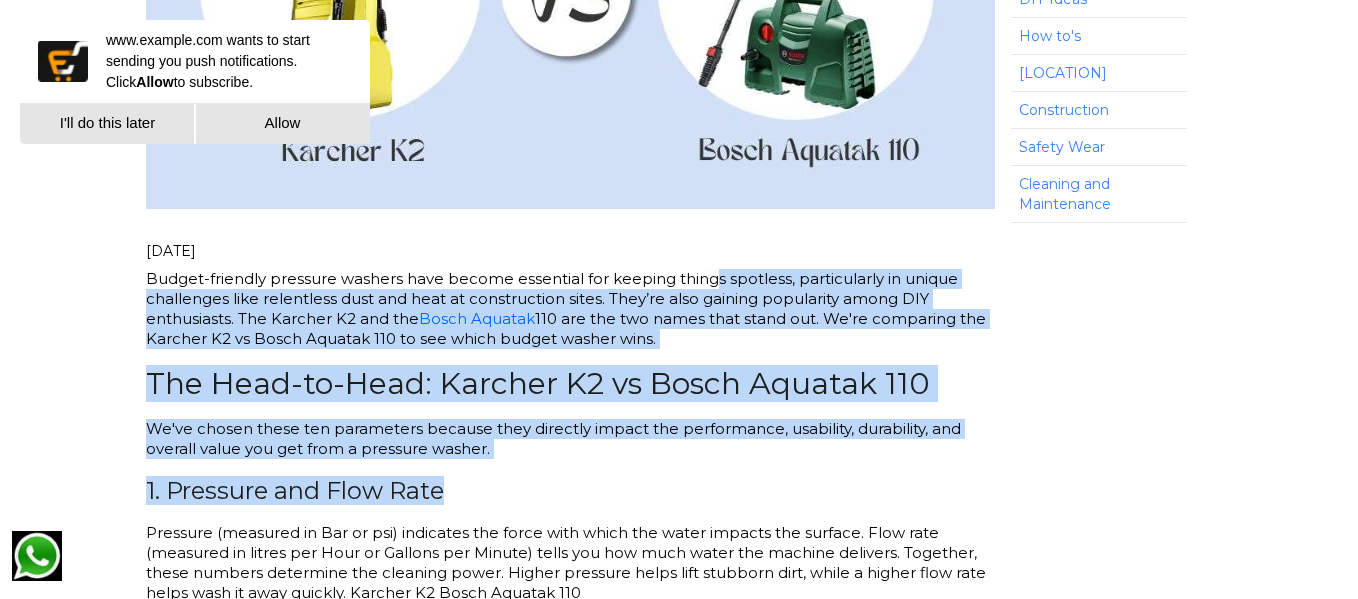 drag, startPoint x: 709, startPoint y: 278, endPoint x: 725, endPoint y: 463, distance: 185.6906 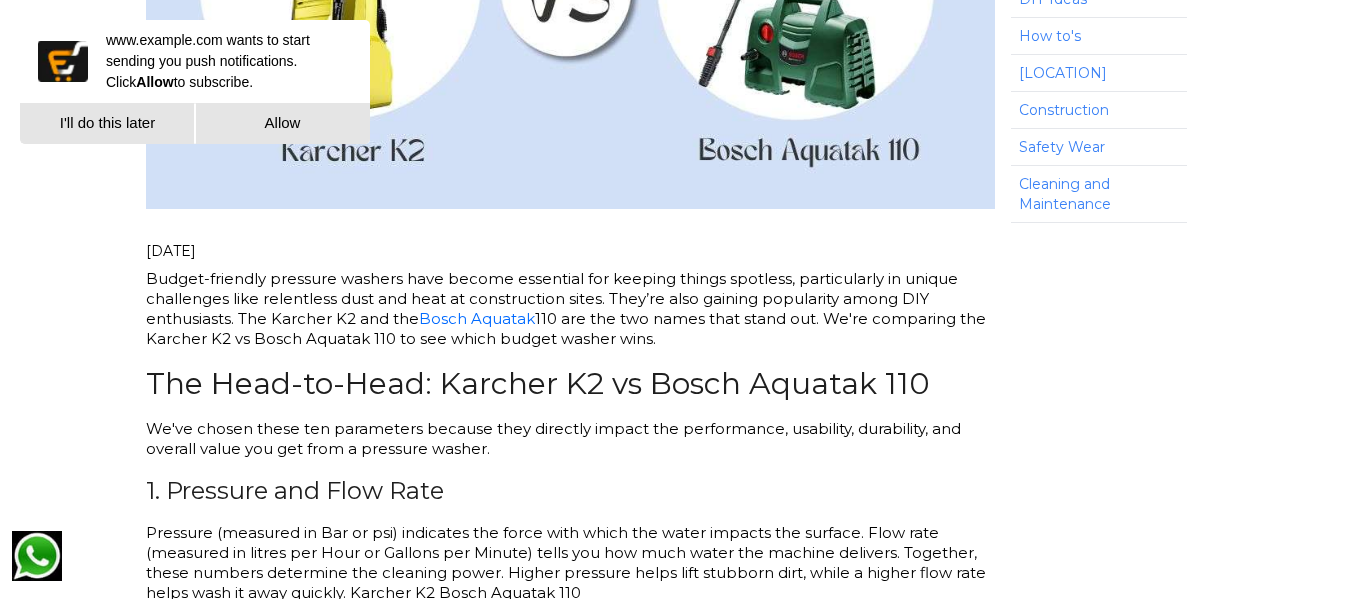 drag, startPoint x: 725, startPoint y: 463, endPoint x: 749, endPoint y: 249, distance: 215.34158 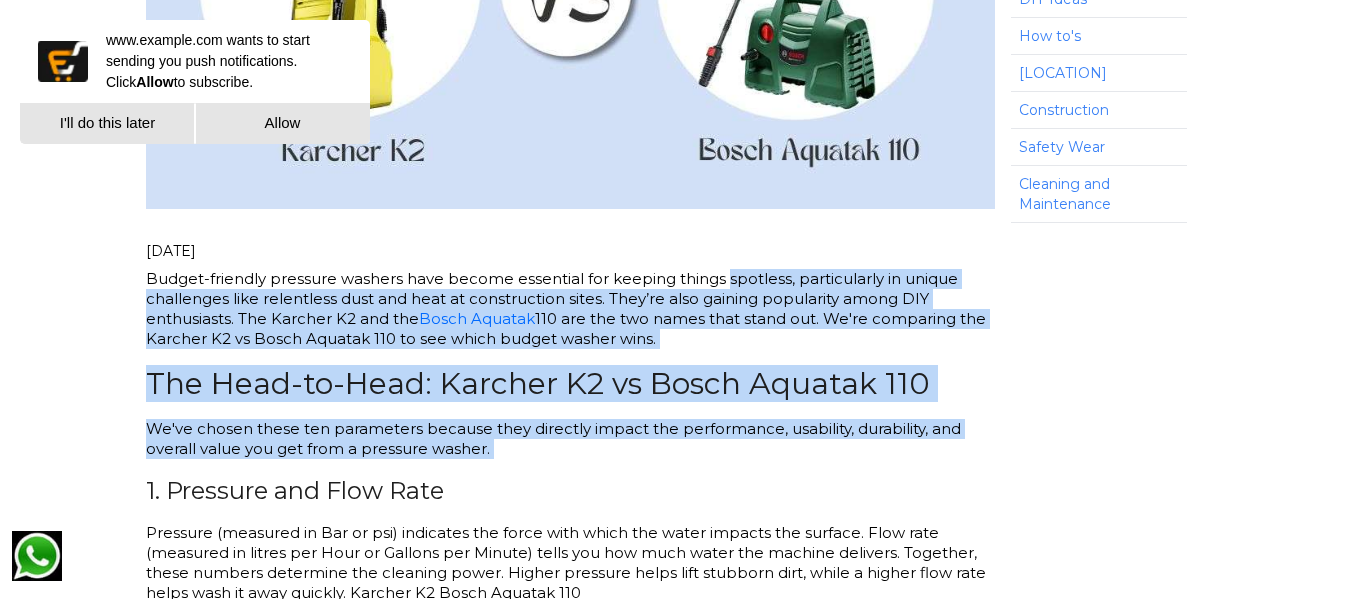 click on "Budget-friendly pressure washers have become essential for keeping things spotless, particularly in unique challenges like relentless dust and heat at construction sites. They’re also gaining popularity among DIY enthusiasts. The Karcher K2 and the Bosch Aquatak 110 are the two names that stand out. We're comparing the Karcher K2 vs Bosch Aquatak 110 to see which budget washer wins.
The Head-to-Head: Karcher K2 vs Bosch Aquatak 110
We've chosen these ten parameters because they directly impact the performance, usability, durability, and overall value you get from a pressure washer.
1. Pressure and Flow Rate
Pressure (measured in Bar or psi) indicates the force with which the water impacts the surface. Flow rate (measured in litres per Hour or Gallons per Minute) tells you how much water the machine delivers. Together, these numbers determine the cleaning power. Higher pressure helps lift stubborn dirt, while a higher flow rate helps wash it away quickly.
Karcher K2
Bosch Aquatak 110" at bounding box center [570, 4596] 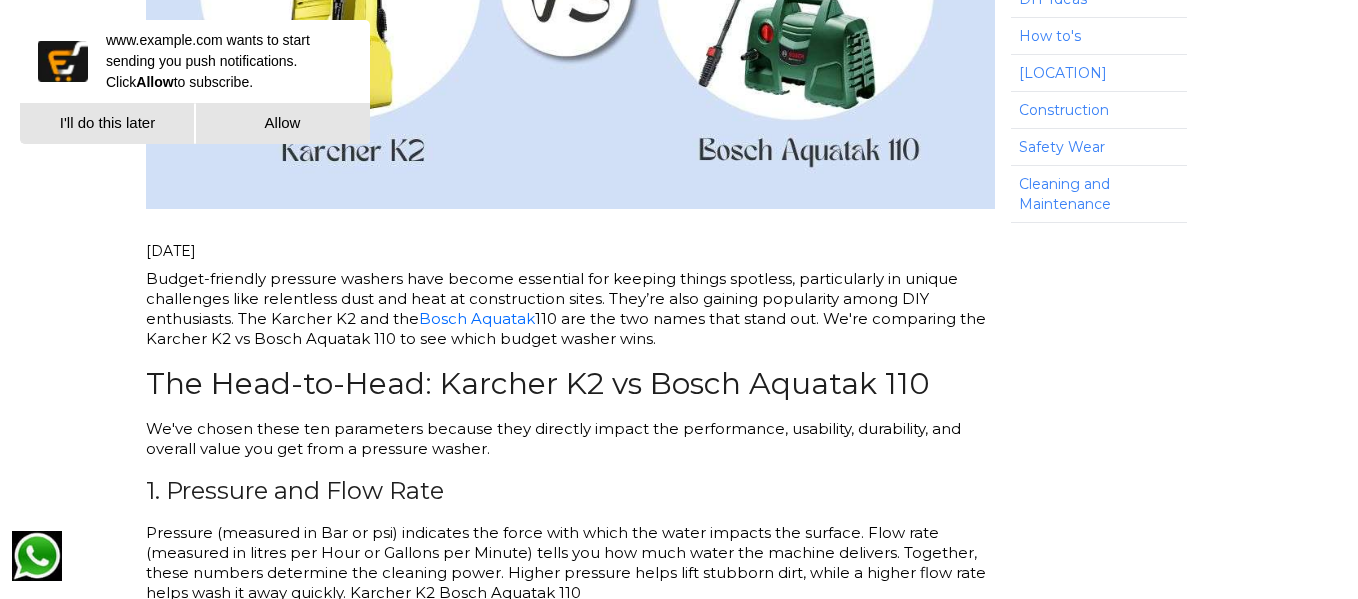click on "I'll do this later" at bounding box center (107, 123) 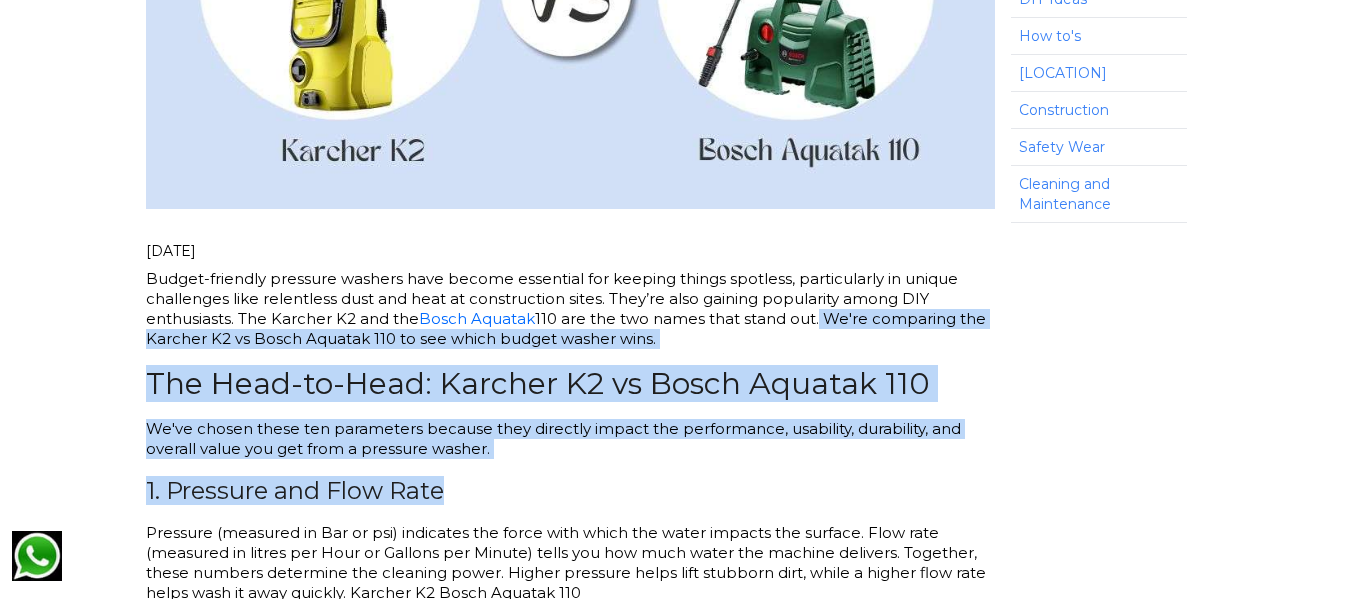 drag, startPoint x: 812, startPoint y: 325, endPoint x: 801, endPoint y: 477, distance: 152.3975 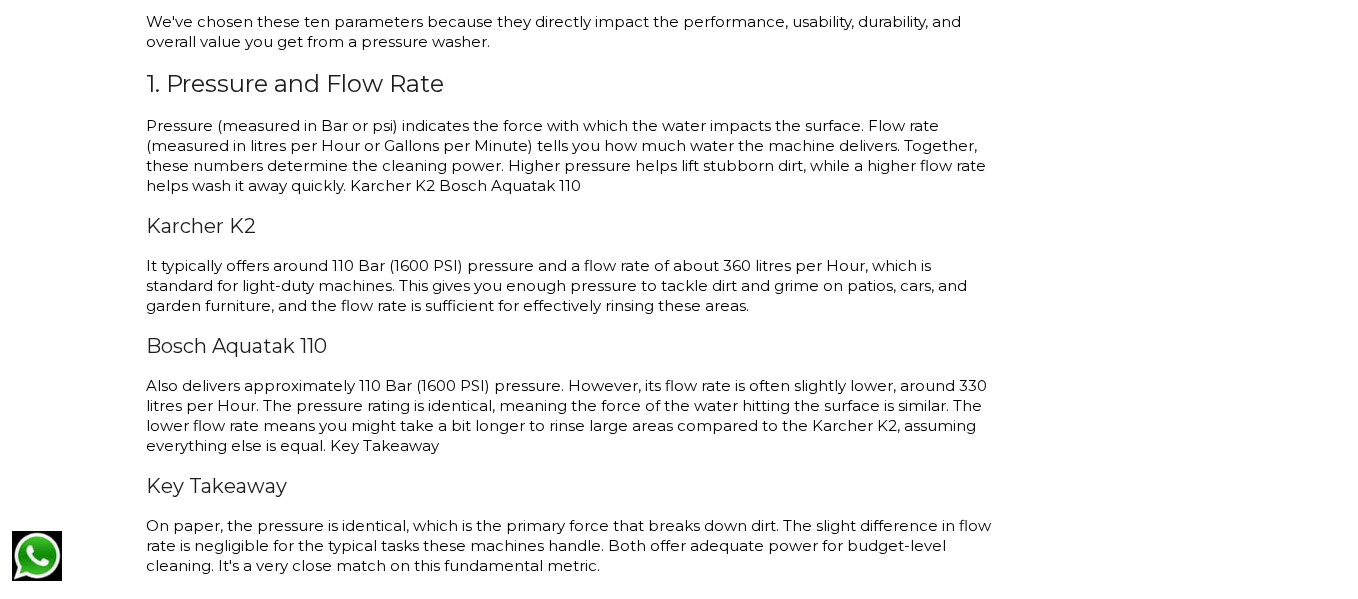 scroll, scrollTop: 1000, scrollLeft: 0, axis: vertical 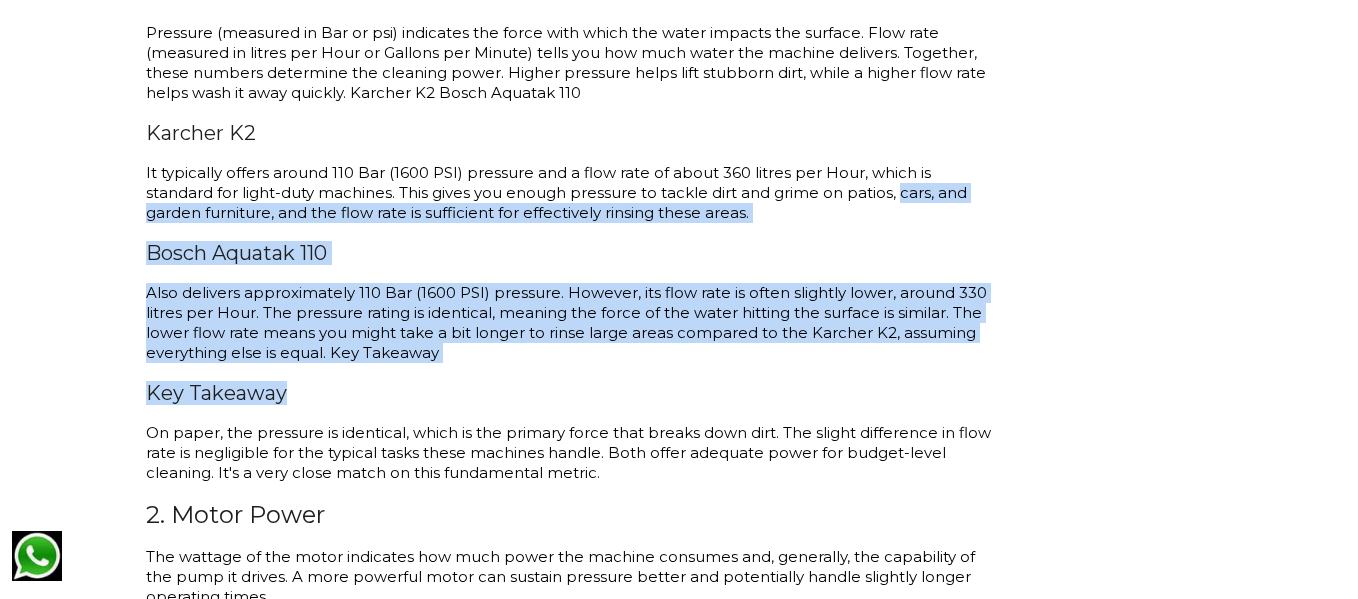 drag, startPoint x: 733, startPoint y: 382, endPoint x: 827, endPoint y: 194, distance: 210.19038 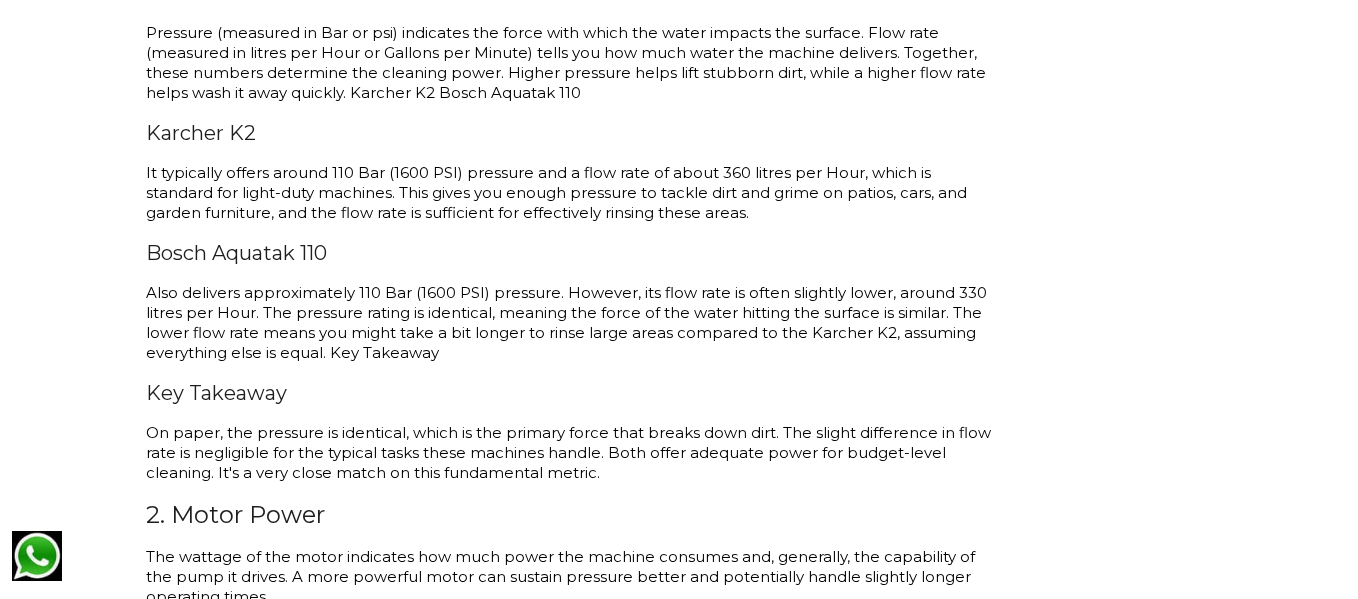 click on "It typically offers around 110 Bar (1600 PSI) pressure and a flow rate of about 360 litres per Hour, which is standard for light-duty machines. This gives you enough pressure to tackle dirt and grime on patios, cars, and garden furniture, and the flow rate is sufficient for effectively rinsing these areas." at bounding box center (570, 193) 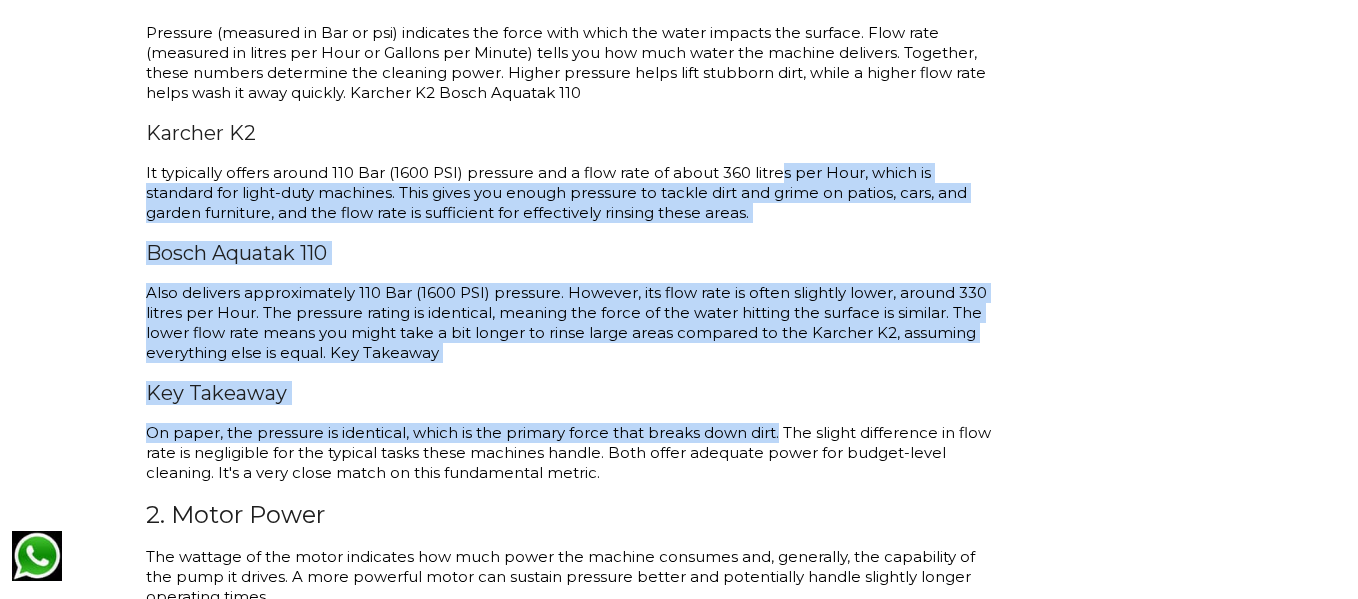 drag, startPoint x: 769, startPoint y: 179, endPoint x: 774, endPoint y: 433, distance: 254.04921 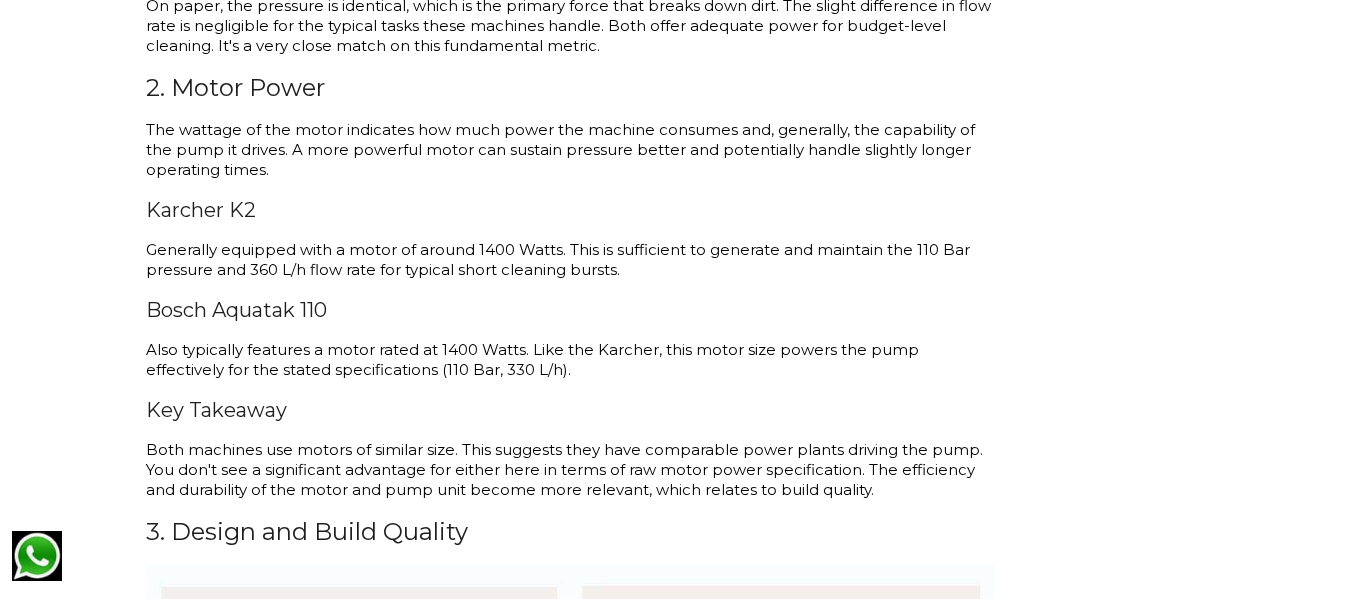 scroll, scrollTop: 1600, scrollLeft: 0, axis: vertical 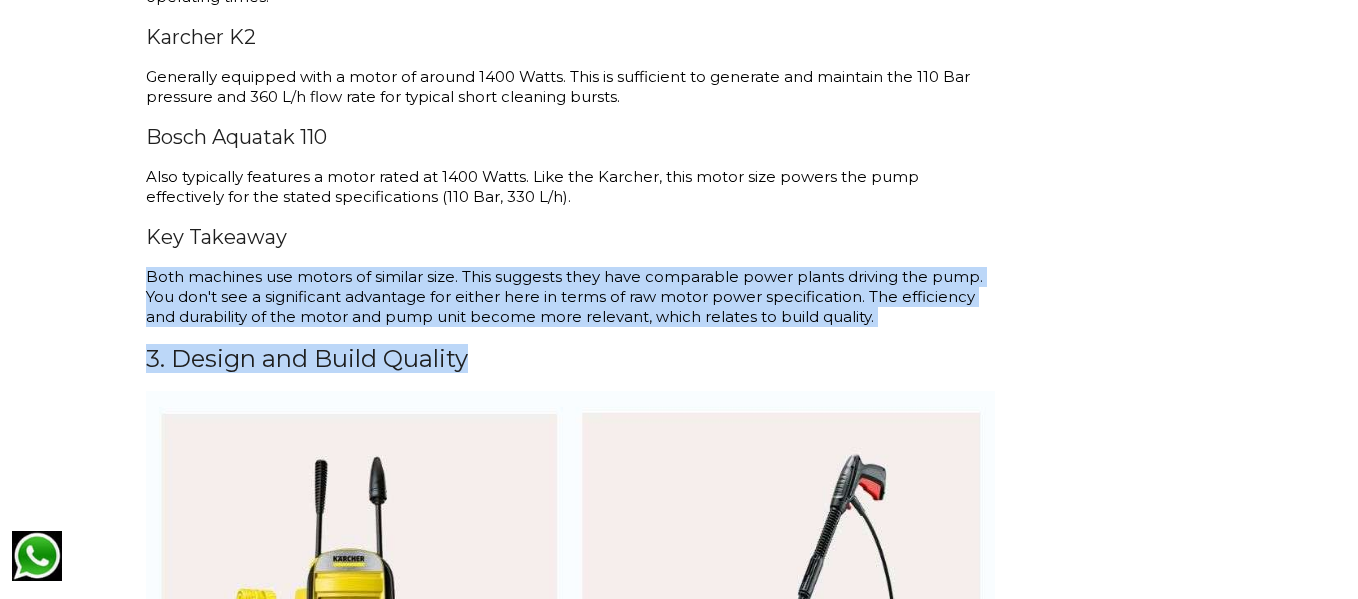 drag, startPoint x: 624, startPoint y: 218, endPoint x: 841, endPoint y: 337, distance: 247.48738 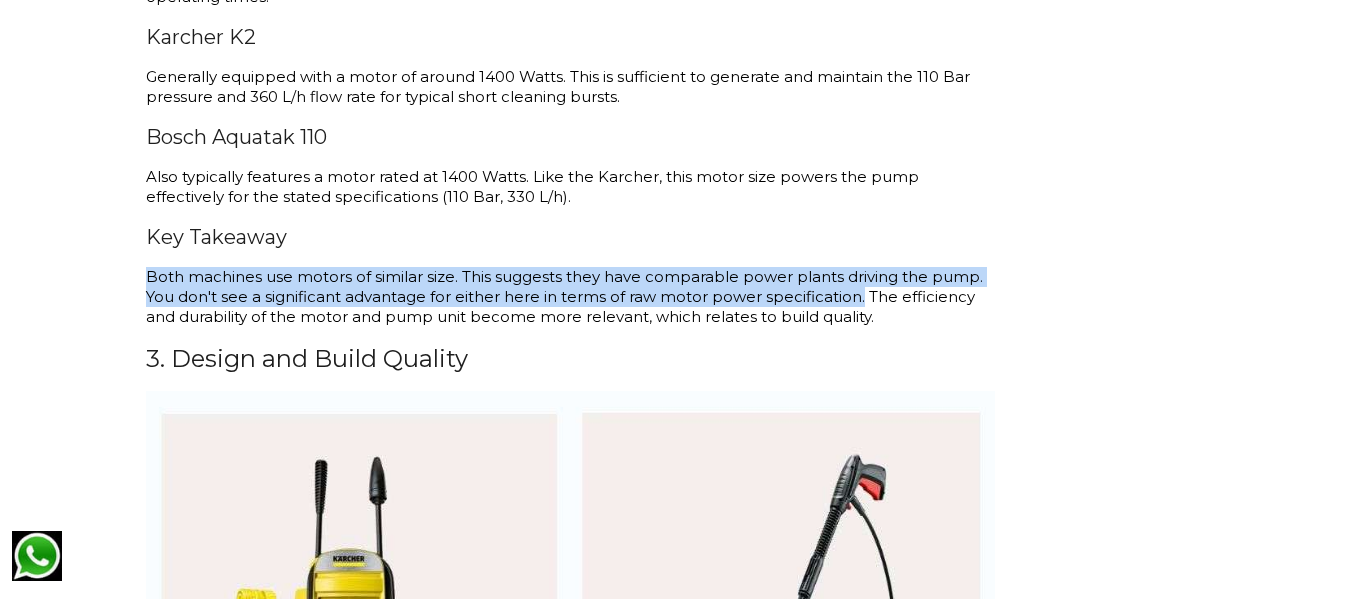 drag, startPoint x: 844, startPoint y: 337, endPoint x: 856, endPoint y: 293, distance: 45.607018 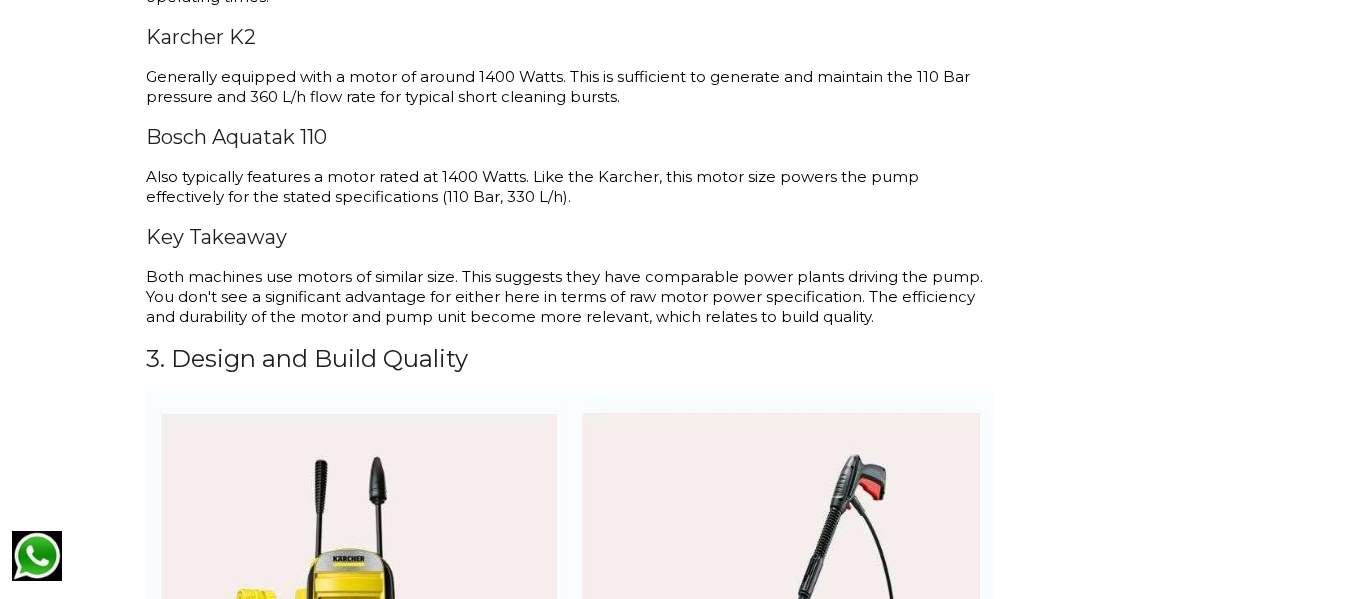 click on "Both machines use motors of similar size. This suggests they have comparable power plants driving the pump. You don't see a significant advantage for either here in terms of raw motor power specification. The efficiency and durability of the motor and pump unit become more relevant, which relates to build quality." at bounding box center [570, 297] 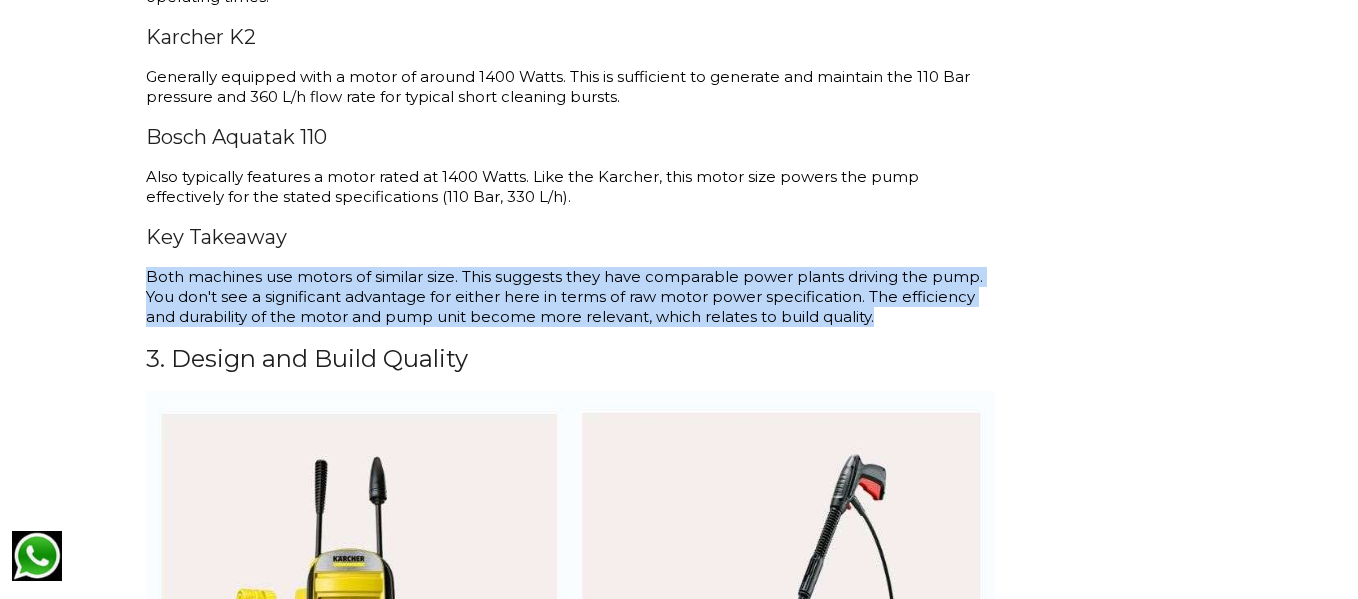 drag, startPoint x: 859, startPoint y: 316, endPoint x: 862, endPoint y: 207, distance: 109.041275 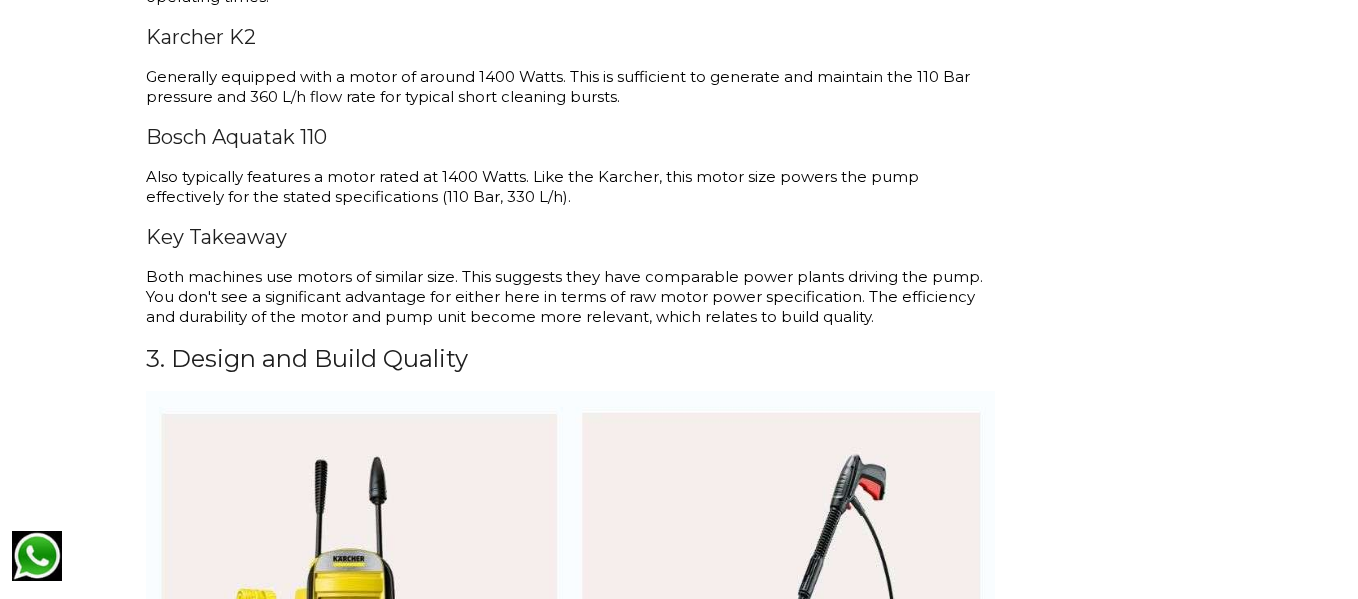 click on "Also typically features a motor rated at 1400 Watts. Like the Karcher, this motor size powers the pump effectively for the stated specifications (110 Bar, 330 L/h)." at bounding box center (570, 187) 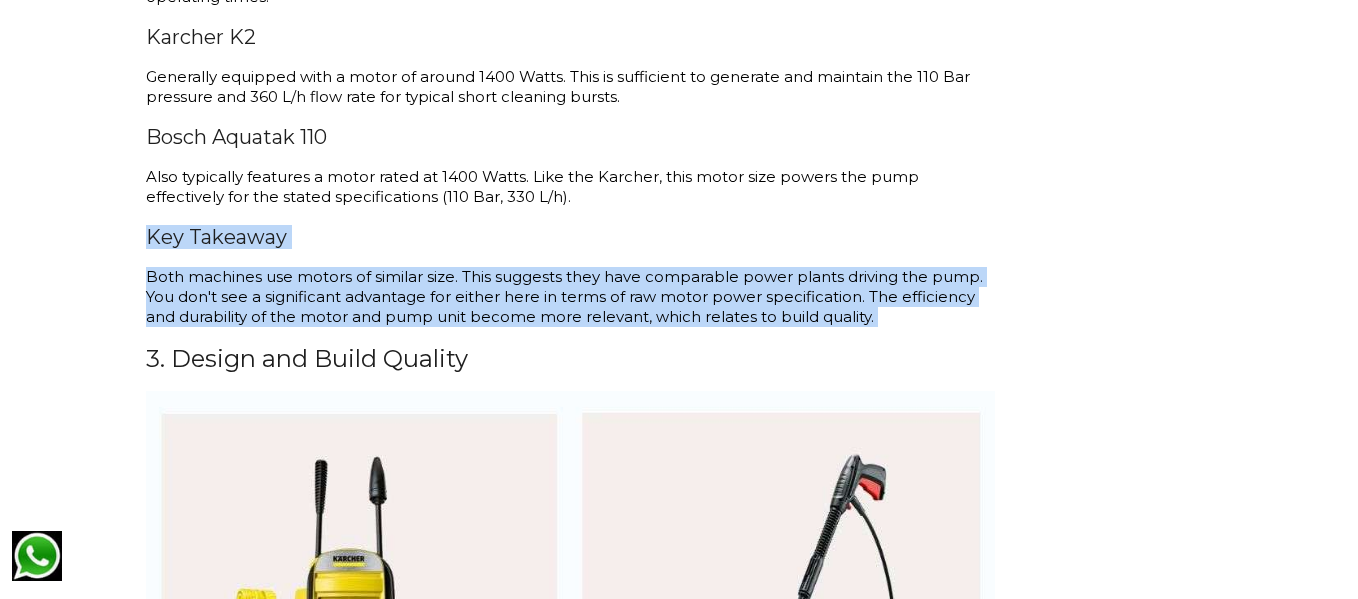 drag, startPoint x: 862, startPoint y: 193, endPoint x: 901, endPoint y: 309, distance: 122.380554 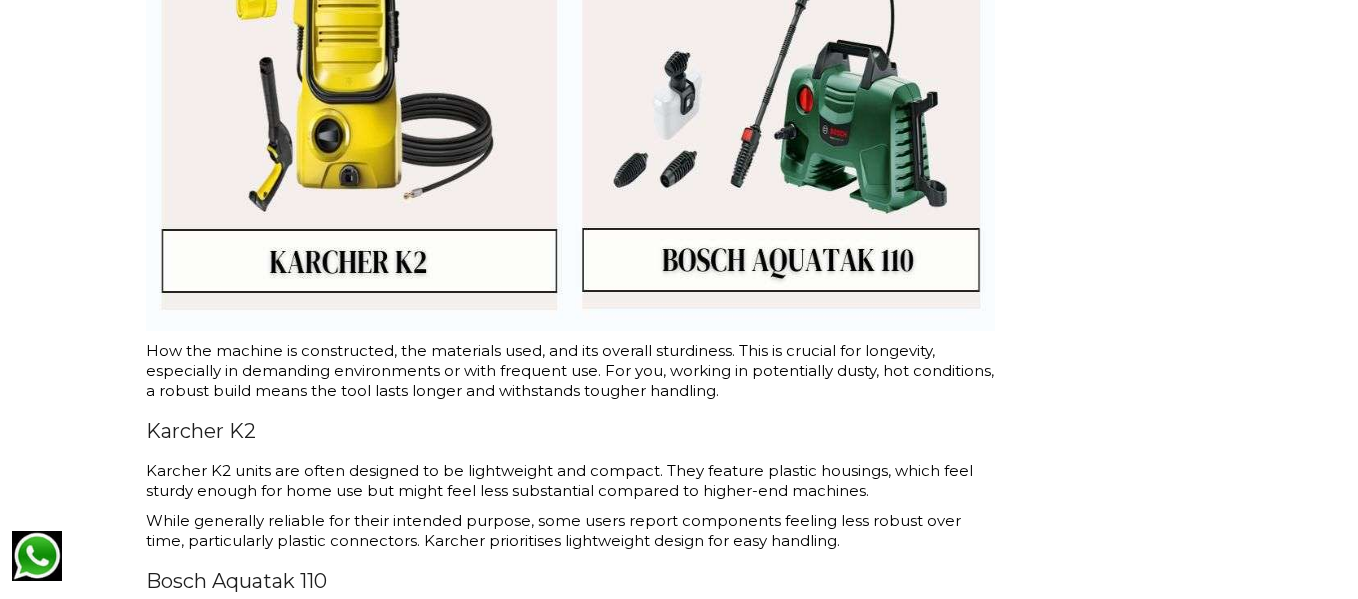 scroll, scrollTop: 2300, scrollLeft: 0, axis: vertical 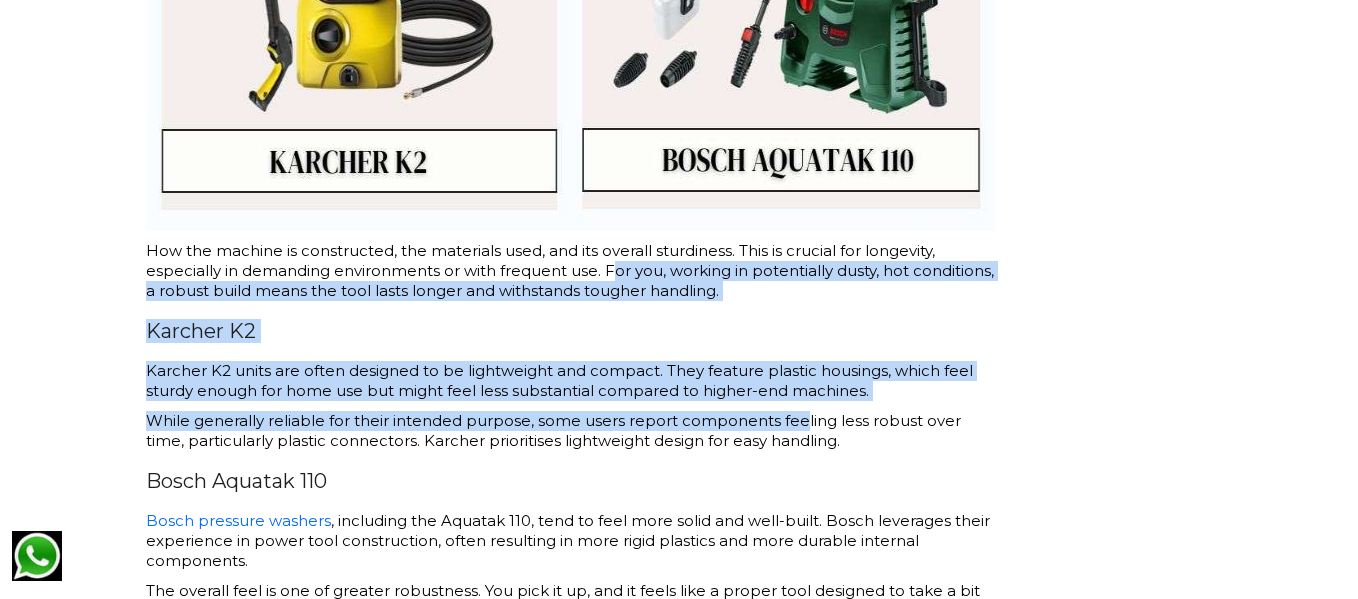 drag, startPoint x: 655, startPoint y: 292, endPoint x: 790, endPoint y: 435, distance: 196.65706 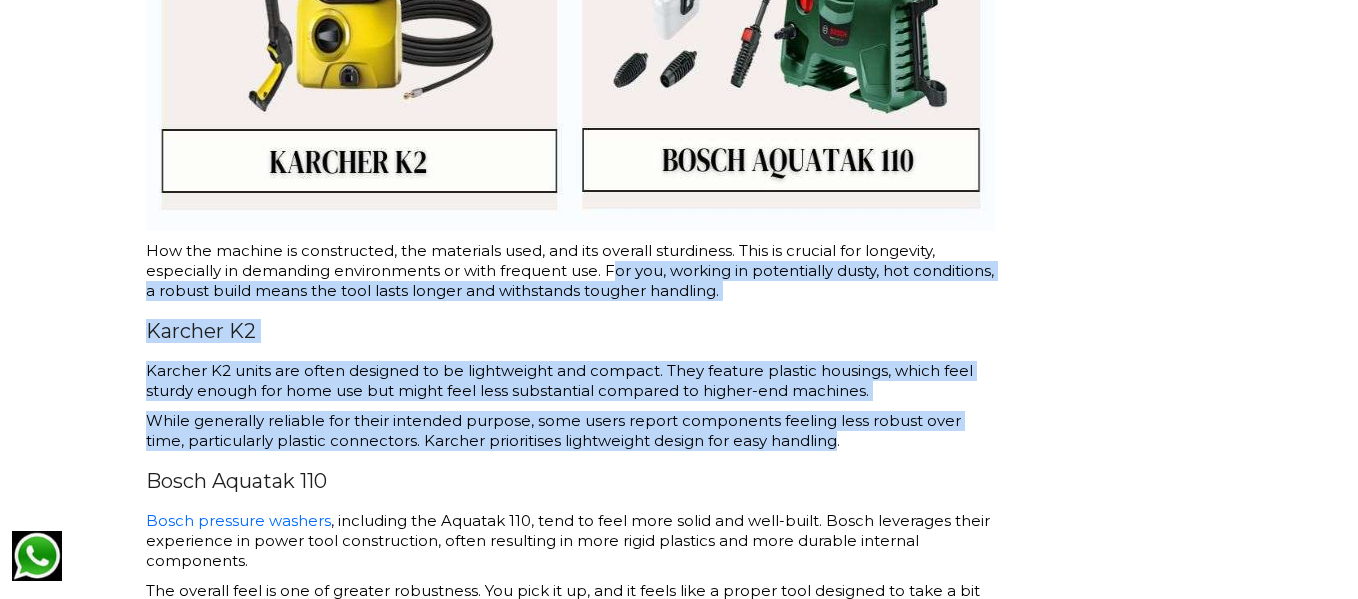 click on "While generally reliable for their intended purpose, some users report components feeling less robust over time, particularly plastic connectors. Karcher prioritises lightweight design for easy handling." at bounding box center [570, 431] 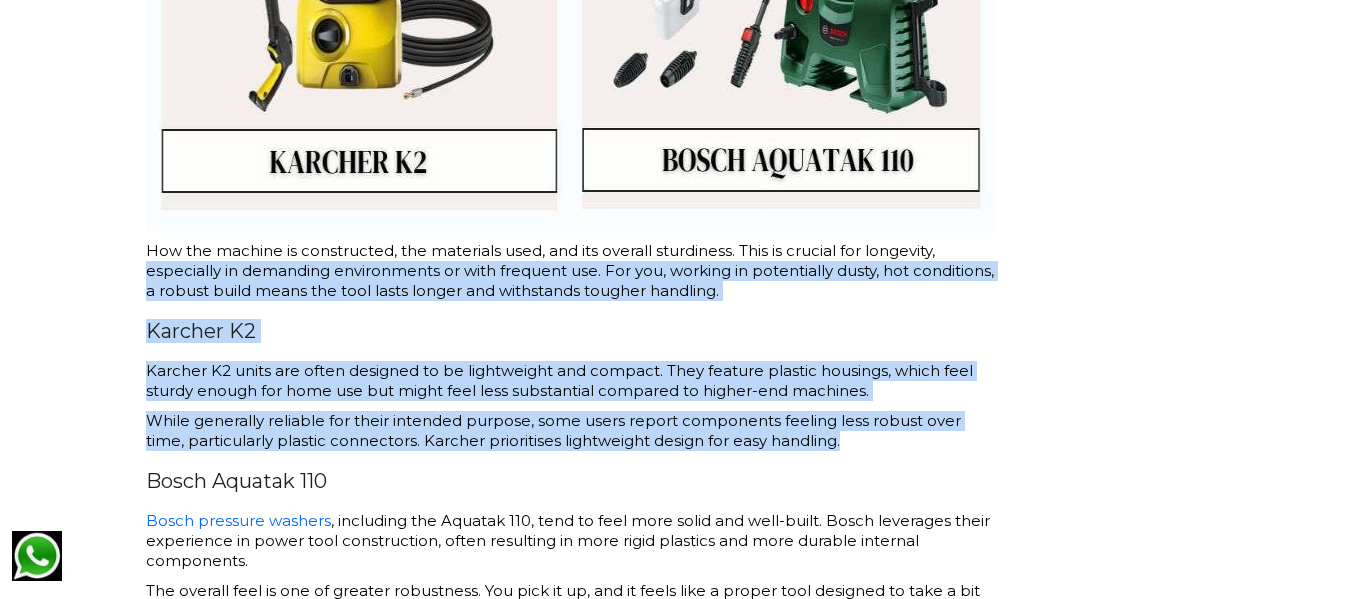drag, startPoint x: 790, startPoint y: 435, endPoint x: 165, endPoint y: 263, distance: 648.2353 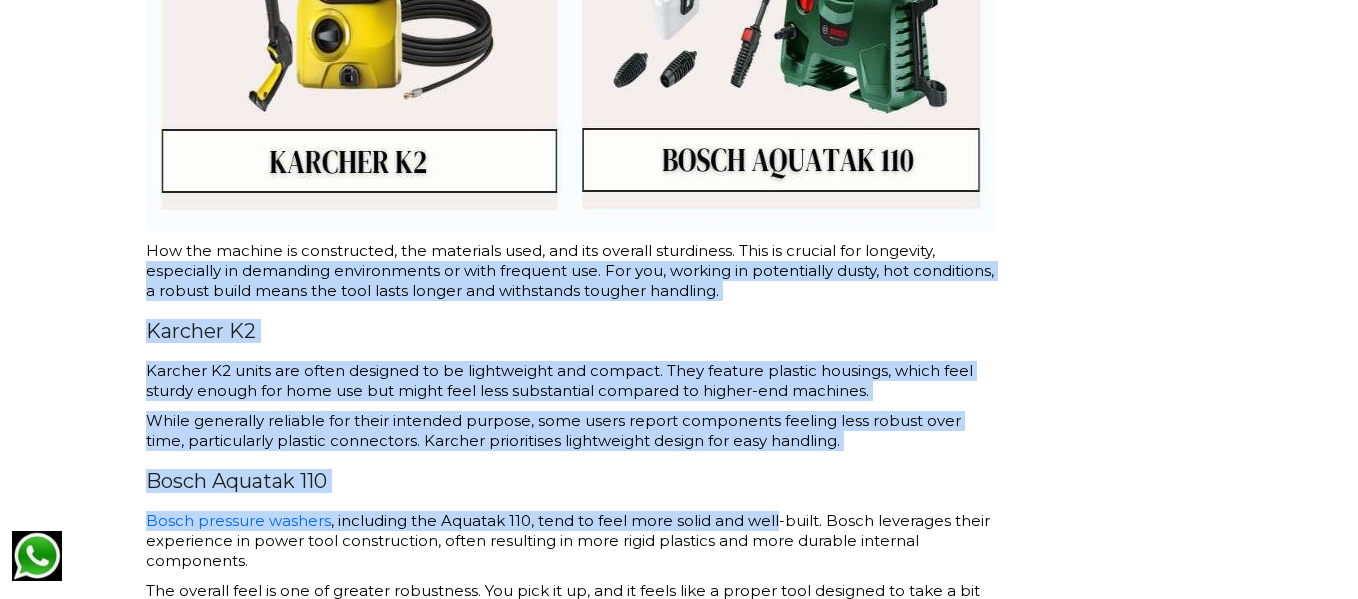 drag, startPoint x: 165, startPoint y: 261, endPoint x: 775, endPoint y: 502, distance: 655.88184 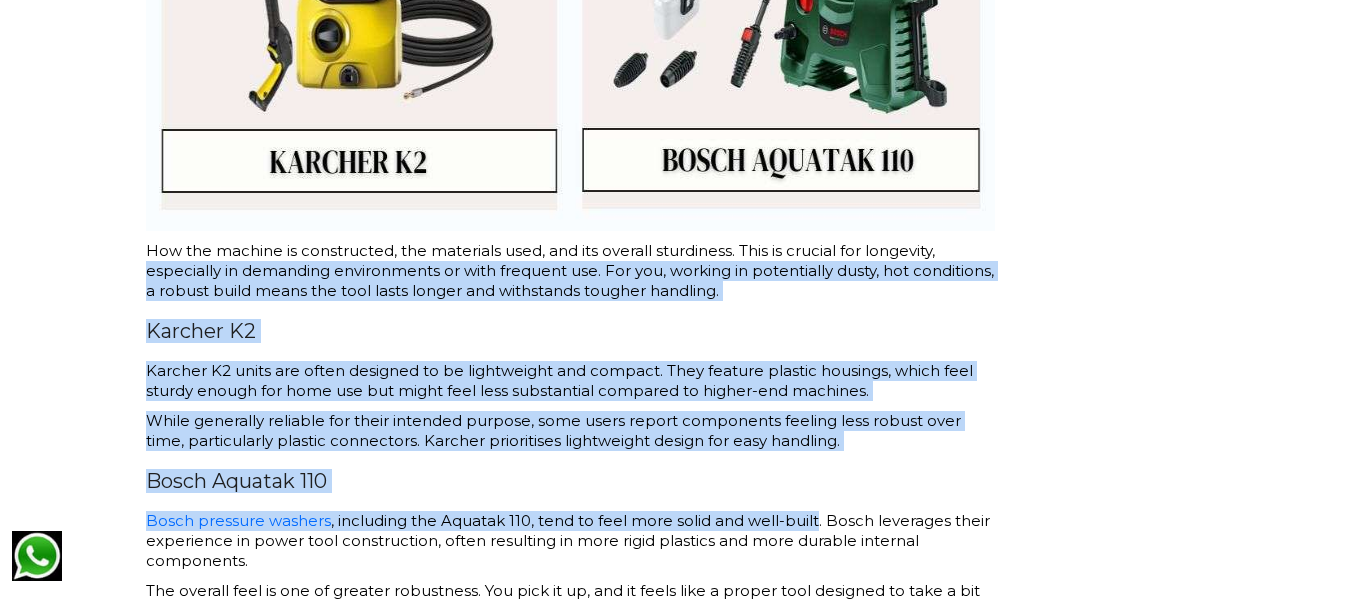 click on "Budget-friendly pressure washers have become essential for keeping things spotless, particularly in unique challenges like relentless dust and heat at construction sites. They’re also gaining popularity among DIY enthusiasts. The Karcher K2 and the Bosch Aquatak 110 are the two names that stand out. We're comparing the Karcher K2 vs Bosch Aquatak 110 to see which budget washer wins.
The Head-to-Head: Karcher K2 vs Bosch Aquatak 110
We've chosen these ten parameters because they directly impact the performance, usability, durability, and overall value you get from a pressure washer.
1. Pressure and Flow Rate
Pressure (measured in Bar or psi) indicates the force with which the water impacts the surface. Flow rate (measured in litres per Hour or Gallons per Minute) tells you how much water the machine delivers. Together, these numbers determine the cleaning power. Higher pressure helps lift stubborn dirt, while a higher flow rate helps wash it away quickly.
Karcher K2
Bosch Aquatak 110" at bounding box center [570, 2796] 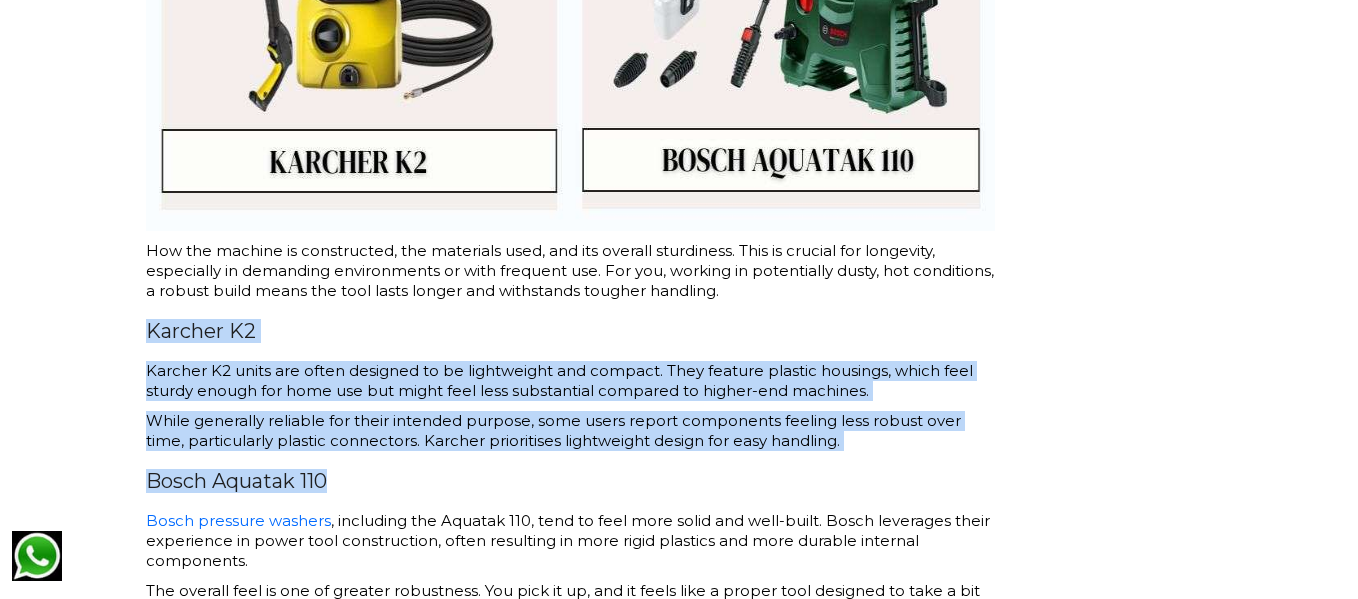 drag, startPoint x: 790, startPoint y: 454, endPoint x: 806, endPoint y: 282, distance: 172.74258 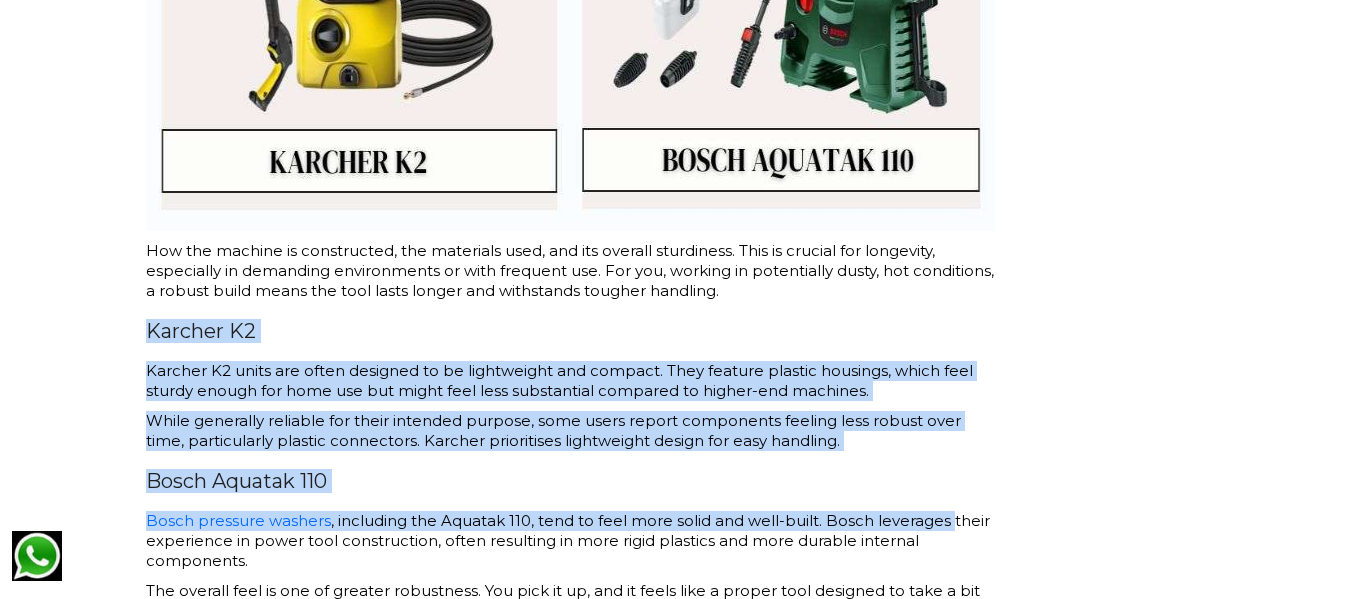 click on "Budget-friendly pressure washers have become essential for keeping things spotless, particularly in unique challenges like relentless dust and heat at construction sites. They’re also gaining popularity among DIY enthusiasts. The Karcher K2 and the Bosch Aquatak 110 are the two names that stand out. We're comparing the Karcher K2 vs Bosch Aquatak 110 to see which budget washer wins.
The Head-to-Head: Karcher K2 vs Bosch Aquatak 110
We've chosen these ten parameters because they directly impact the performance, usability, durability, and overall value you get from a pressure washer.
1. Pressure and Flow Rate
Pressure (measured in Bar or psi) indicates the force with which the water impacts the surface. Flow rate (measured in litres per Hour or Gallons per Minute) tells you how much water the machine delivers. Together, these numbers determine the cleaning power. Higher pressure helps lift stubborn dirt, while a higher flow rate helps wash it away quickly.
Karcher K2
Bosch Aquatak 110" at bounding box center (570, 2796) 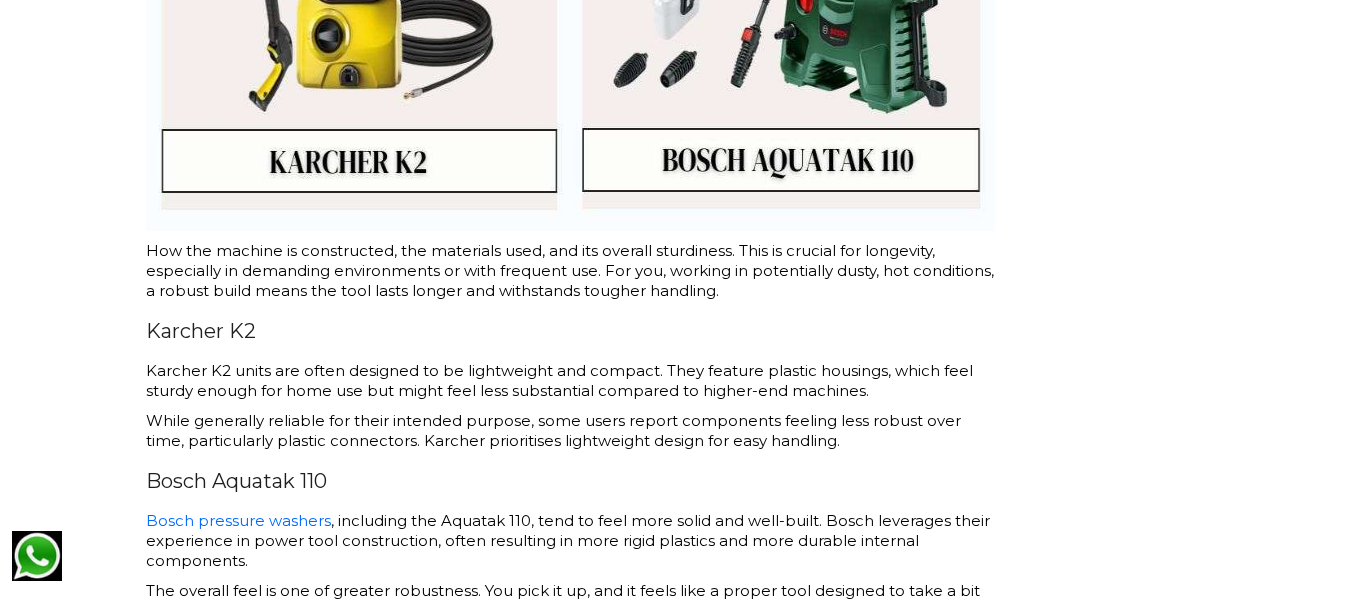 scroll, scrollTop: 2500, scrollLeft: 0, axis: vertical 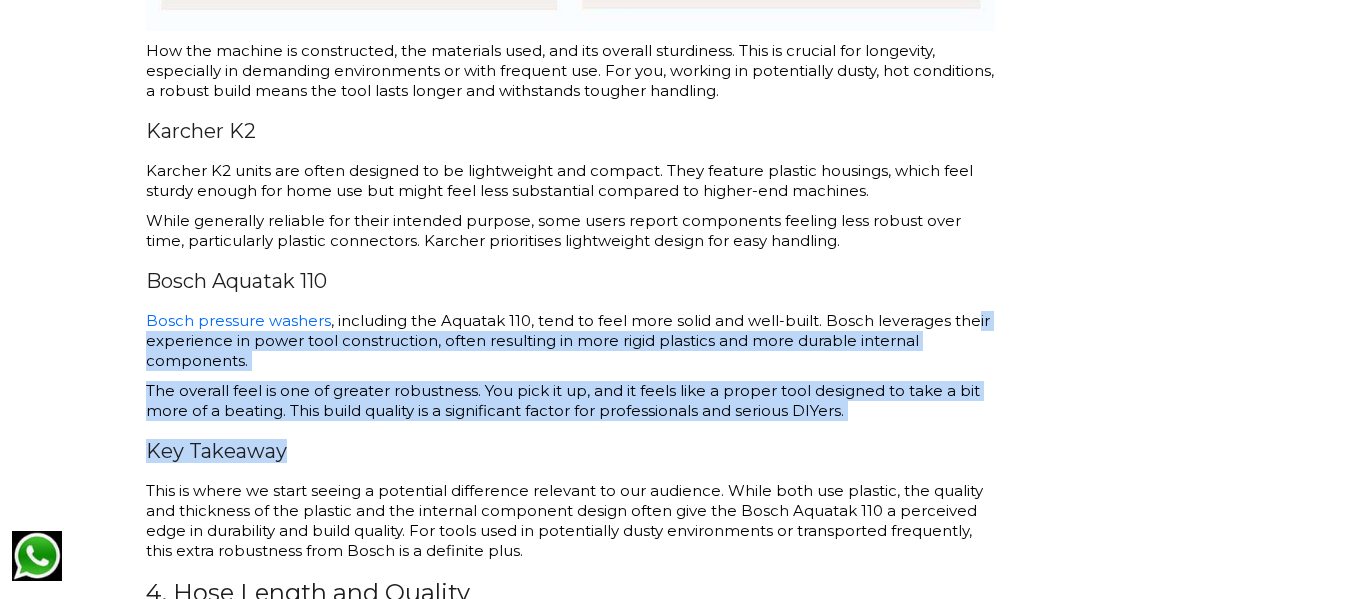 drag, startPoint x: 947, startPoint y: 443, endPoint x: 966, endPoint y: 297, distance: 147.23111 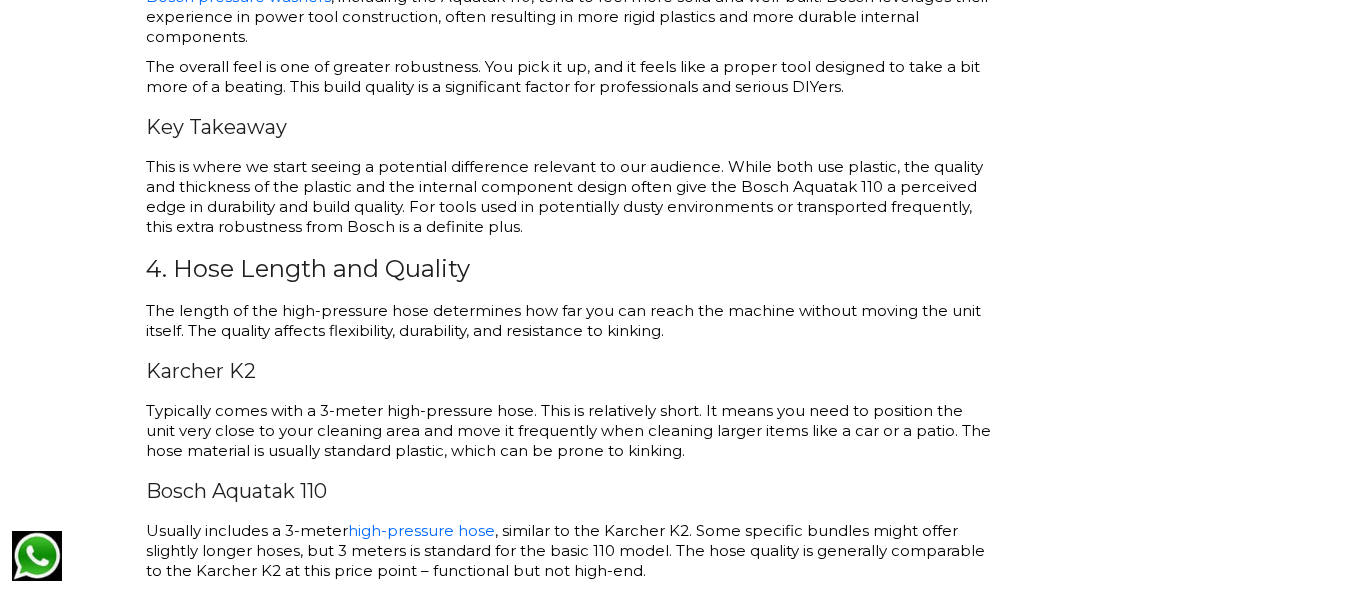 scroll, scrollTop: 2900, scrollLeft: 0, axis: vertical 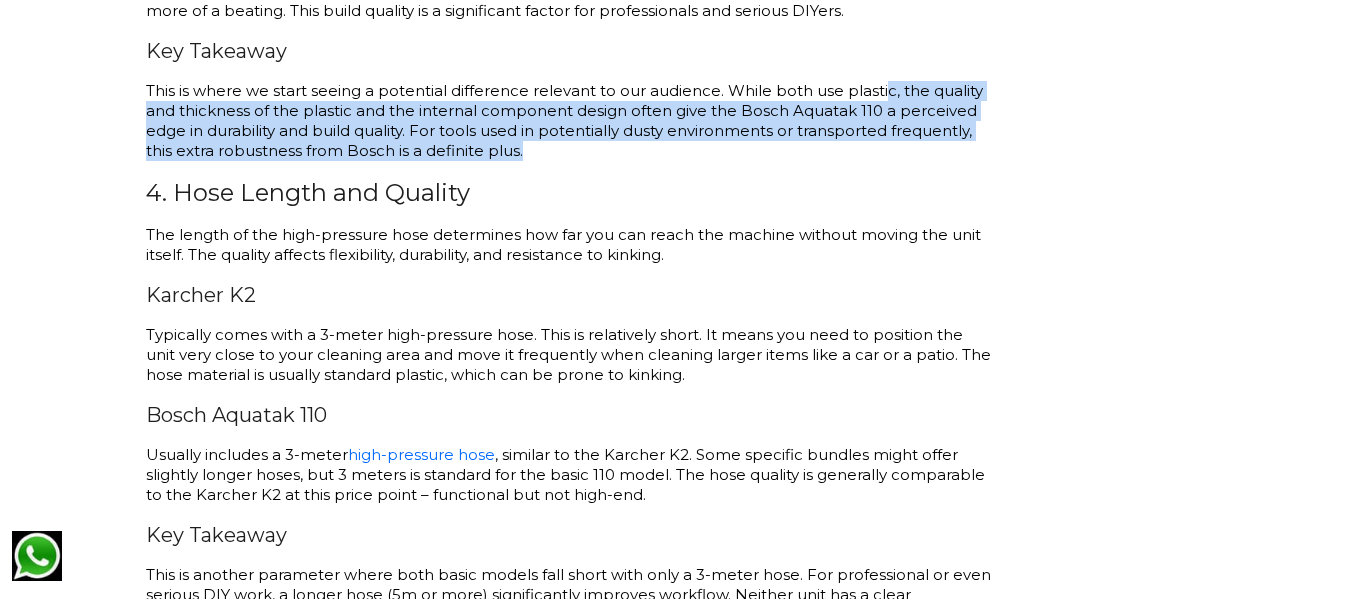 drag, startPoint x: 852, startPoint y: 145, endPoint x: 877, endPoint y: 69, distance: 80.00625 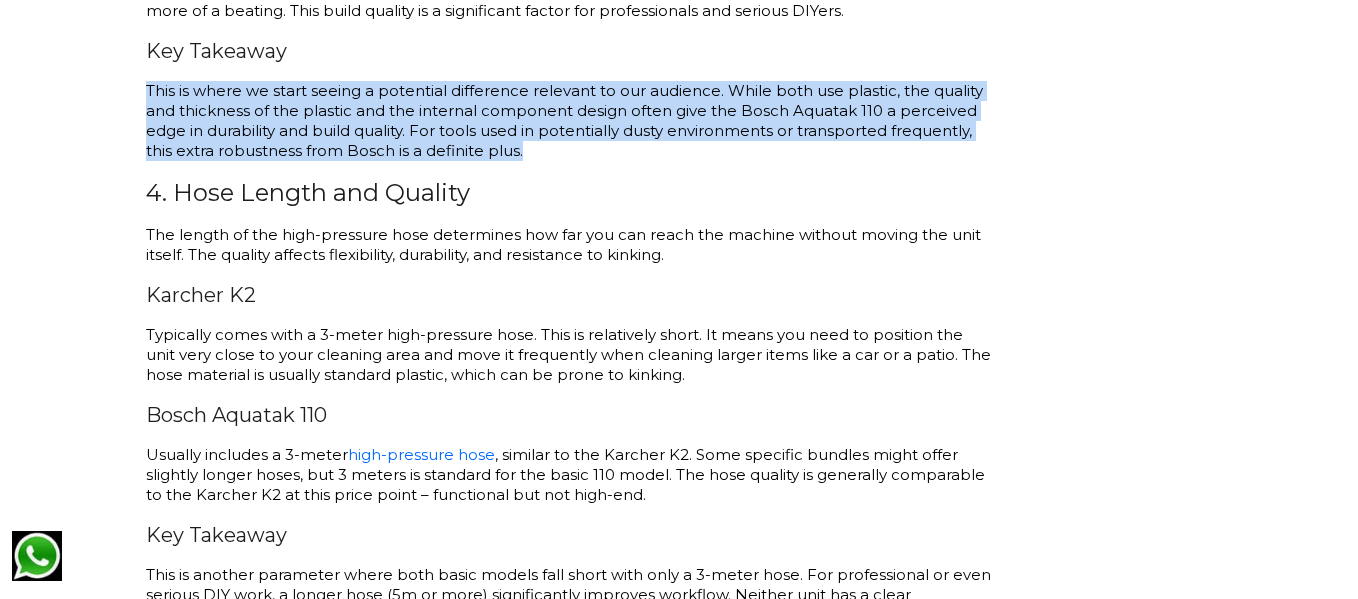 drag, startPoint x: 881, startPoint y: 60, endPoint x: 885, endPoint y: 160, distance: 100.07997 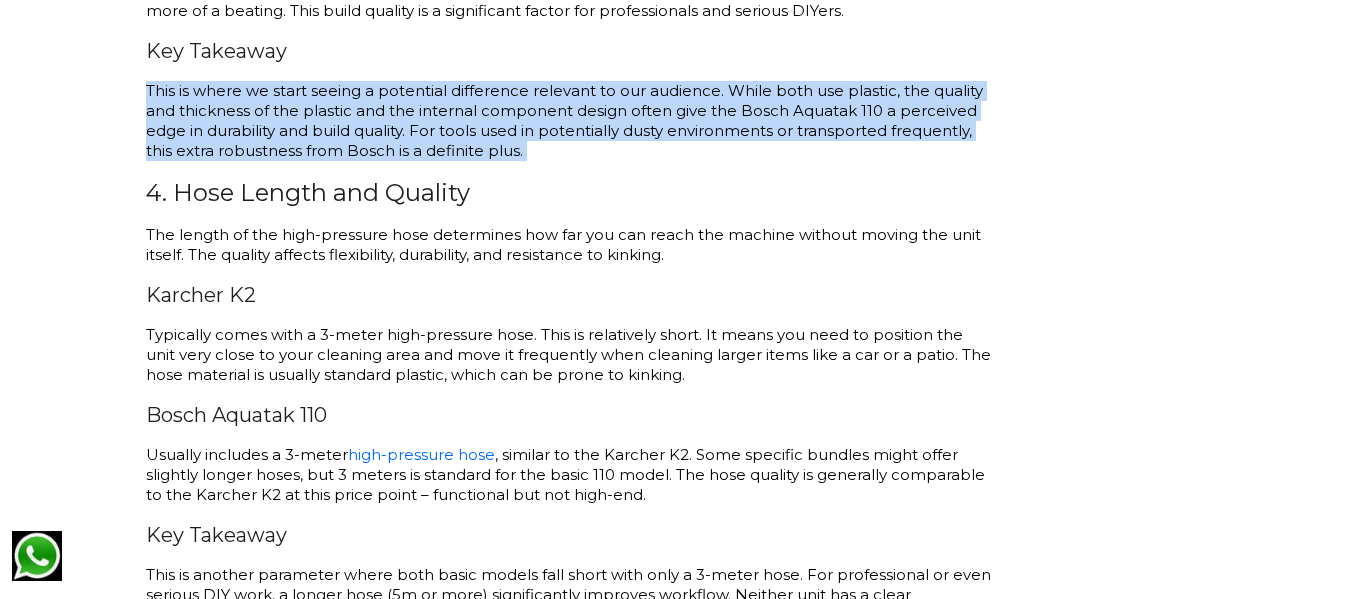 drag, startPoint x: 885, startPoint y: 160, endPoint x: 900, endPoint y: 53, distance: 108.04629 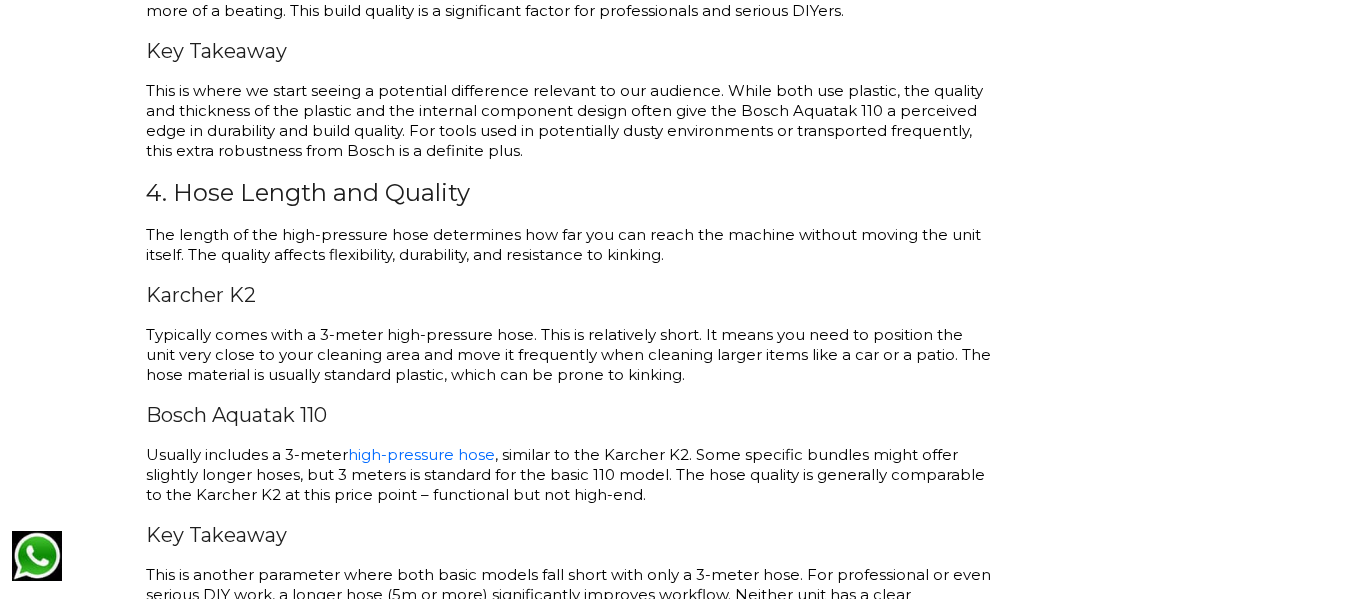 click on "Budget-friendly pressure washers have become essential for keeping things spotless, particularly in unique challenges like relentless dust and heat at construction sites. They’re also gaining popularity among DIY enthusiasts. The Karcher K2 and the Bosch Aquatak 110 are the two names that stand out. We're comparing the Karcher K2 vs Bosch Aquatak 110 to see which budget washer wins.
The Head-to-Head: Karcher K2 vs Bosch Aquatak 110
We've chosen these ten parameters because they directly impact the performance, usability, durability, and overall value you get from a pressure washer.
1. Pressure and Flow Rate
Pressure (measured in Bar or psi) indicates the force with which the water impacts the surface. Flow rate (measured in litres per Hour or Gallons per Minute) tells you how much water the machine delivers. Together, these numbers determine the cleaning power. Higher pressure helps lift stubborn dirt, while a higher flow rate helps wash it away quickly.
Karcher K2
Bosch Aquatak 110" at bounding box center (570, 2196) 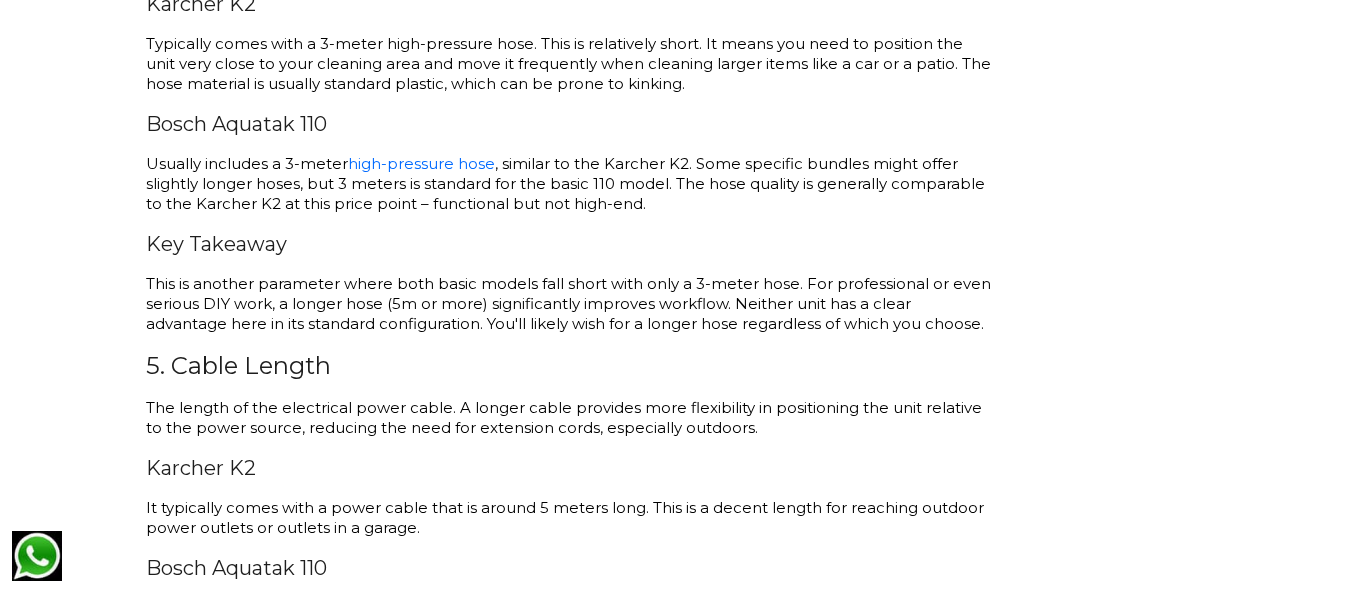 scroll, scrollTop: 3200, scrollLeft: 0, axis: vertical 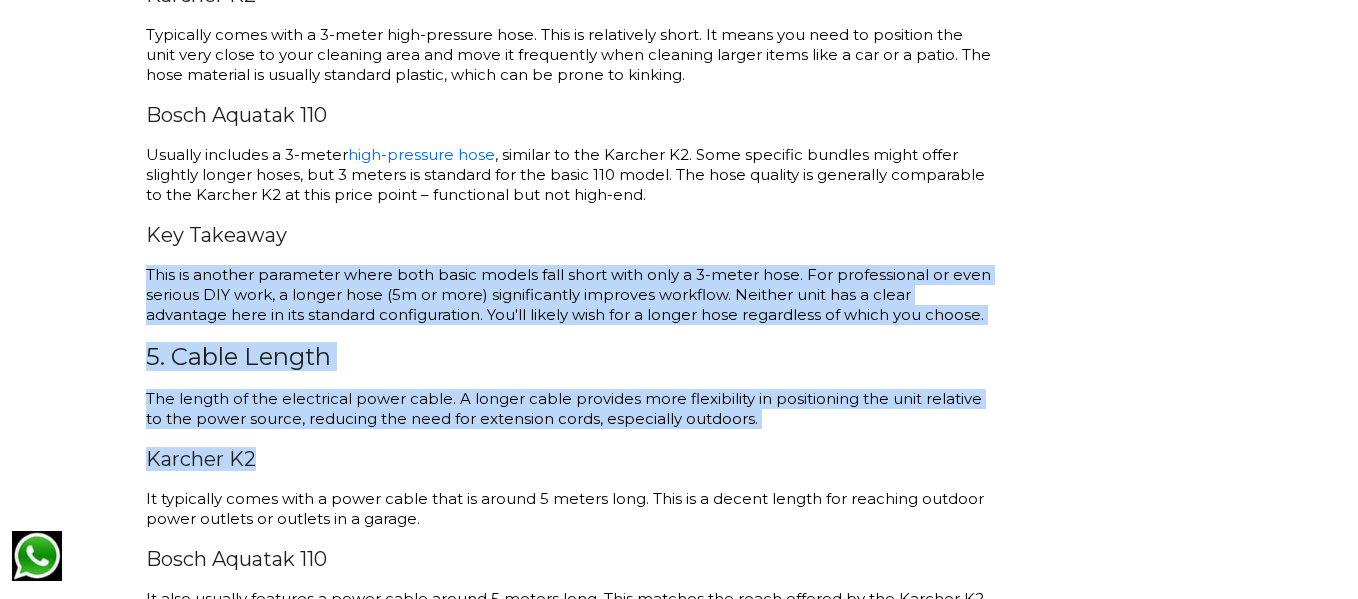 drag, startPoint x: 731, startPoint y: 241, endPoint x: 846, endPoint y: 466, distance: 252.68558 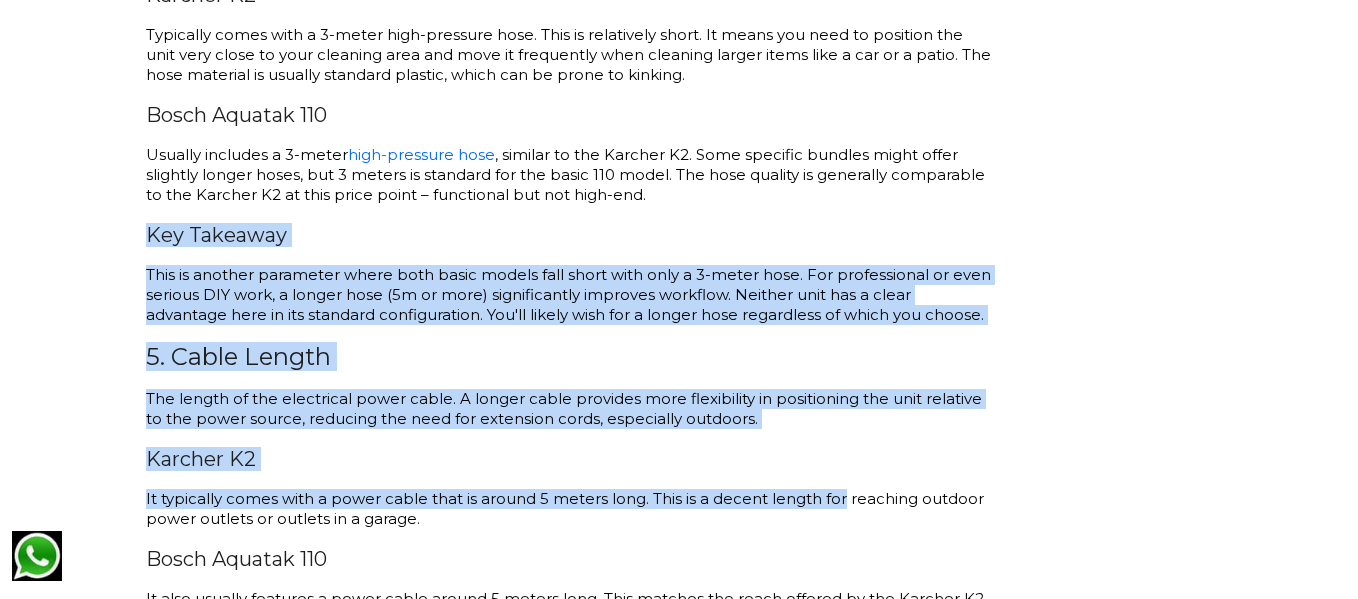 drag, startPoint x: 836, startPoint y: 478, endPoint x: 876, endPoint y: 200, distance: 280.86295 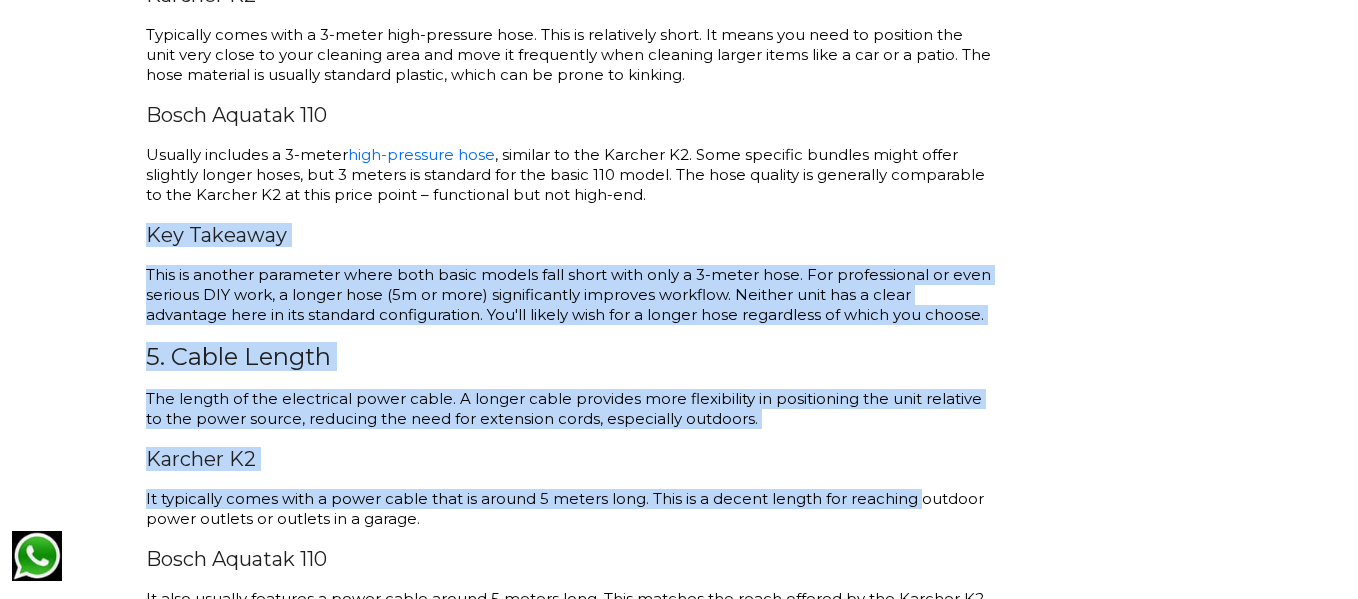 drag, startPoint x: 876, startPoint y: 200, endPoint x: 910, endPoint y: 494, distance: 295.95944 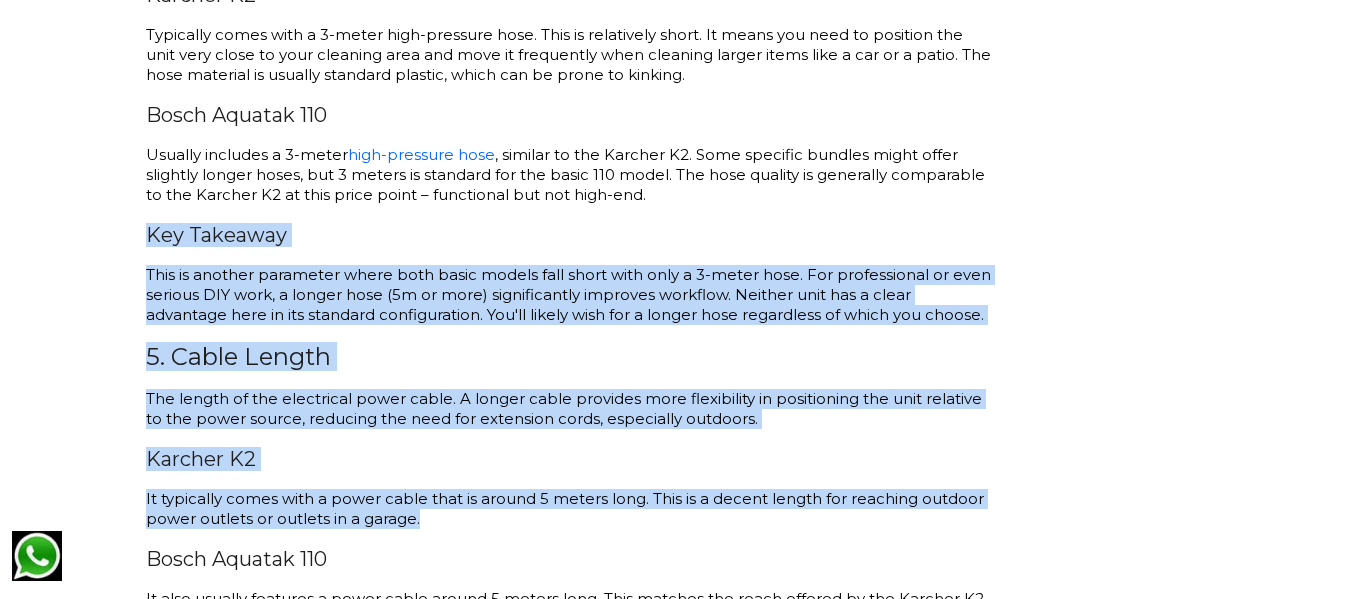 drag, startPoint x: 904, startPoint y: 515, endPoint x: 945, endPoint y: 193, distance: 324.59976 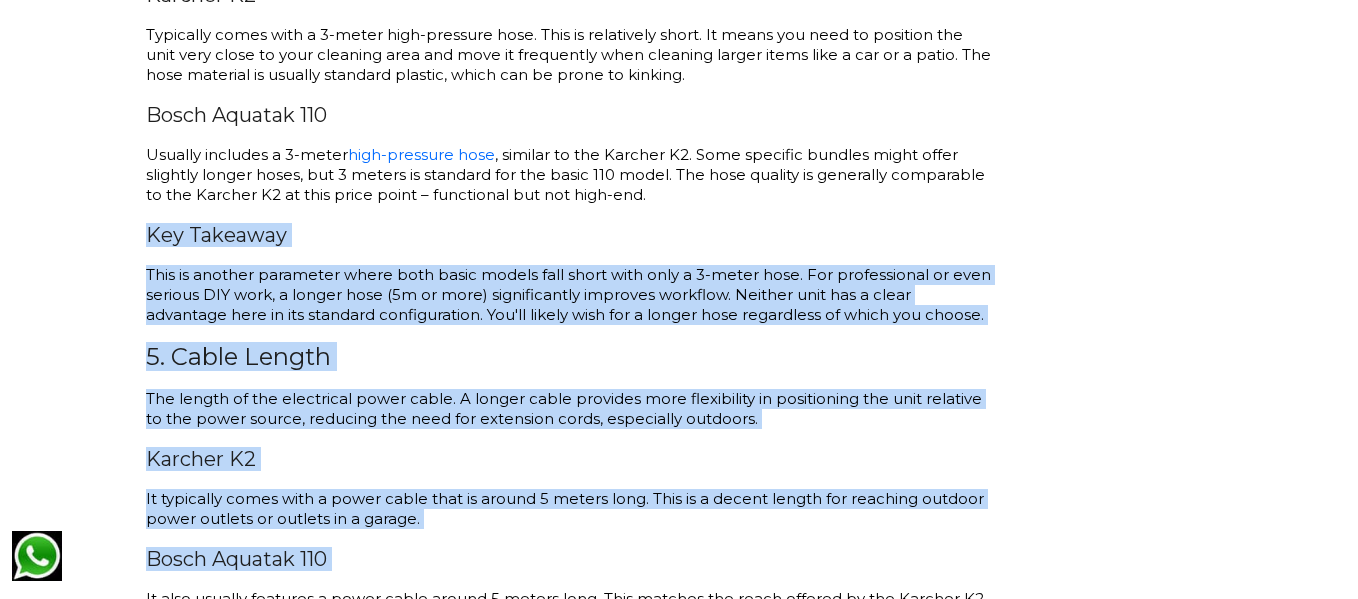 drag, startPoint x: 945, startPoint y: 193, endPoint x: 905, endPoint y: 536, distance: 345.3245 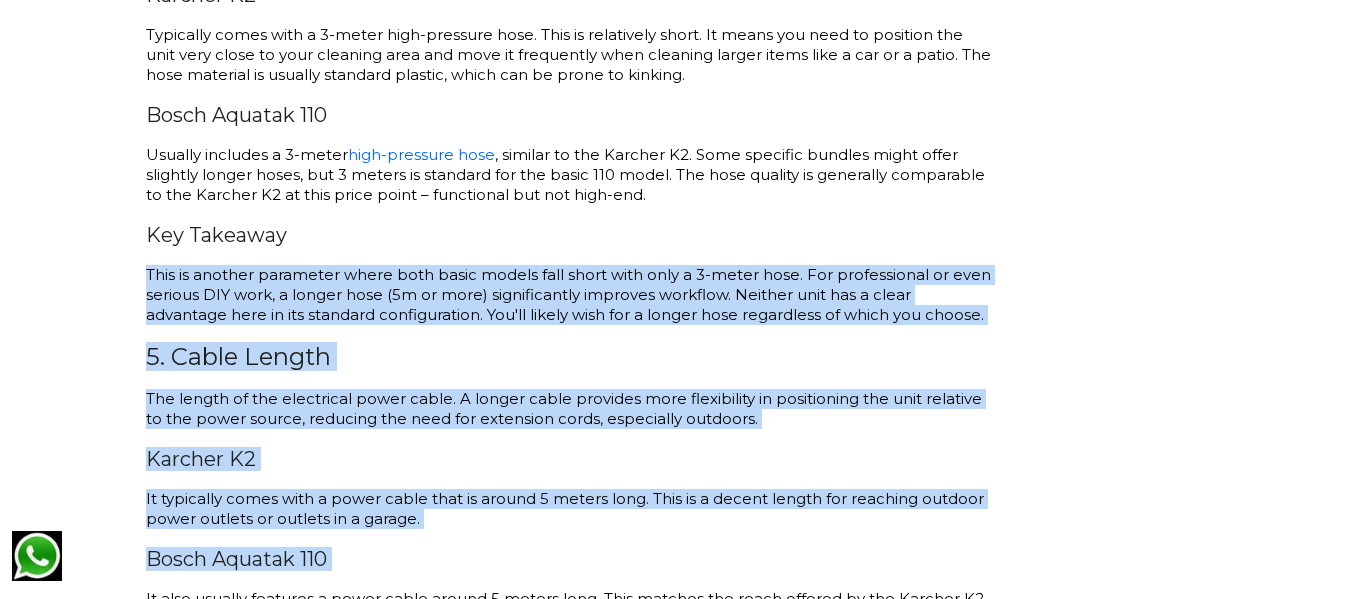 drag, startPoint x: 905, startPoint y: 534, endPoint x: 952, endPoint y: 228, distance: 309.58844 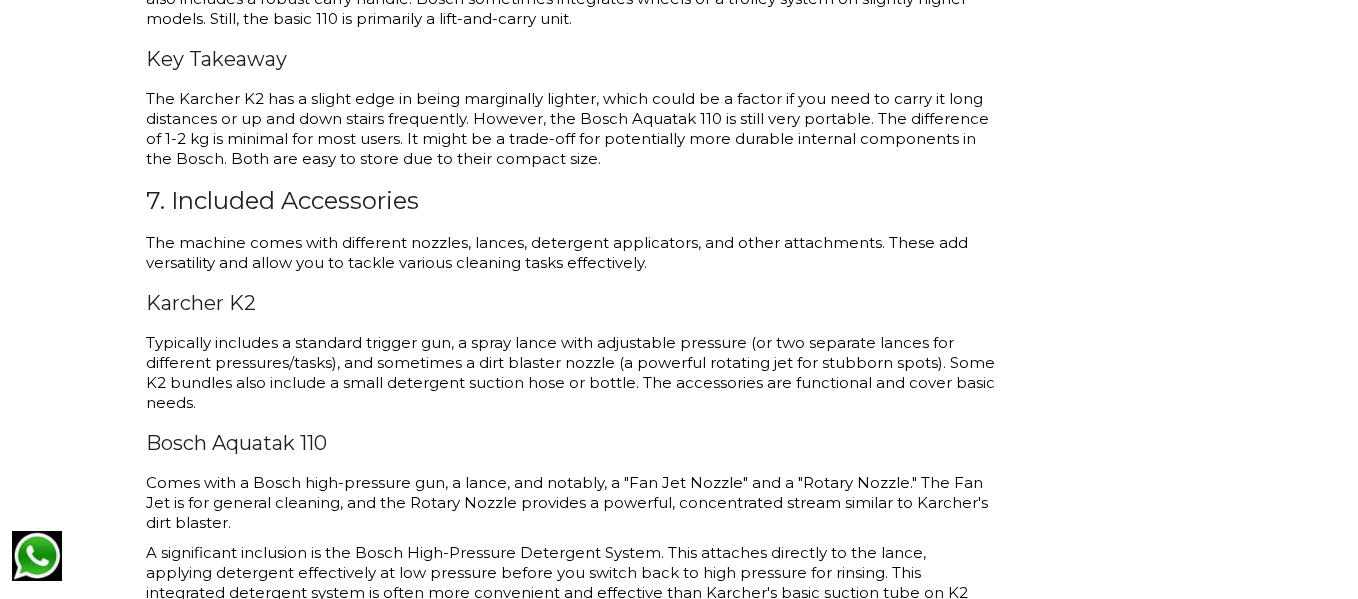 scroll, scrollTop: 4800, scrollLeft: 0, axis: vertical 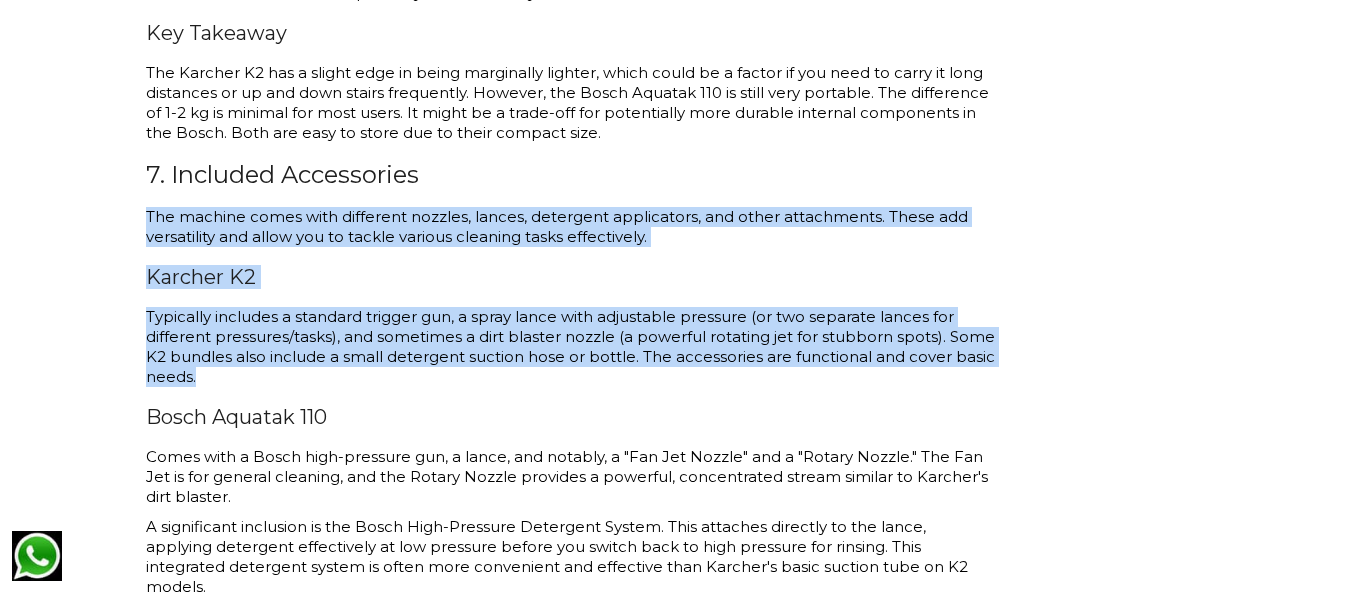 drag, startPoint x: 874, startPoint y: 178, endPoint x: 898, endPoint y: 397, distance: 220.31114 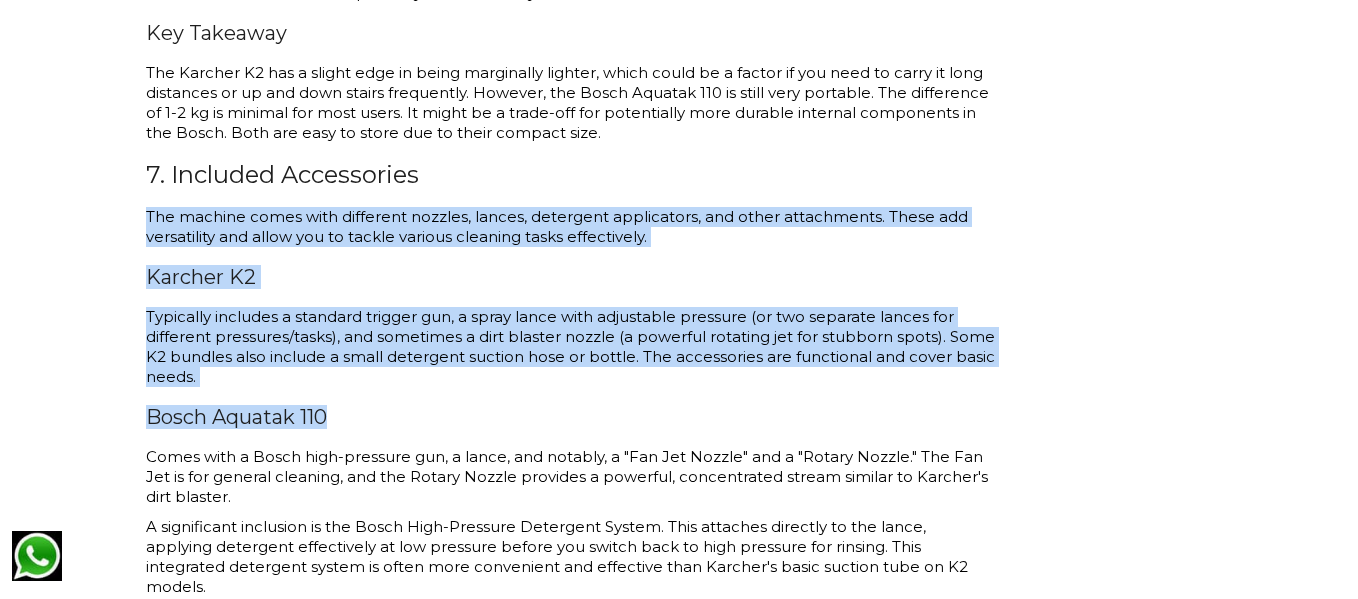 click on "Budget-friendly pressure washers have become essential for keeping things spotless, particularly in unique challenges like relentless dust and heat at construction sites. They’re also gaining popularity among DIY enthusiasts. The Karcher K2 and the Bosch Aquatak 110 are the two names that stand out. We're comparing the Karcher K2 vs Bosch Aquatak 110 to see which budget washer wins.
The Head-to-Head: Karcher K2 vs Bosch Aquatak 110
We've chosen these ten parameters because they directly impact the performance, usability, durability, and overall value you get from a pressure washer.
1. Pressure and Flow Rate
Pressure (measured in Bar or psi) indicates the force with which the water impacts the surface. Flow rate (measured in litres per Hour or Gallons per Minute) tells you how much water the machine delivers. Together, these numbers determine the cleaning power. Higher pressure helps lift stubborn dirt, while a higher flow rate helps wash it away quickly.
Karcher K2
Bosch Aquatak 110" at bounding box center [570, 296] 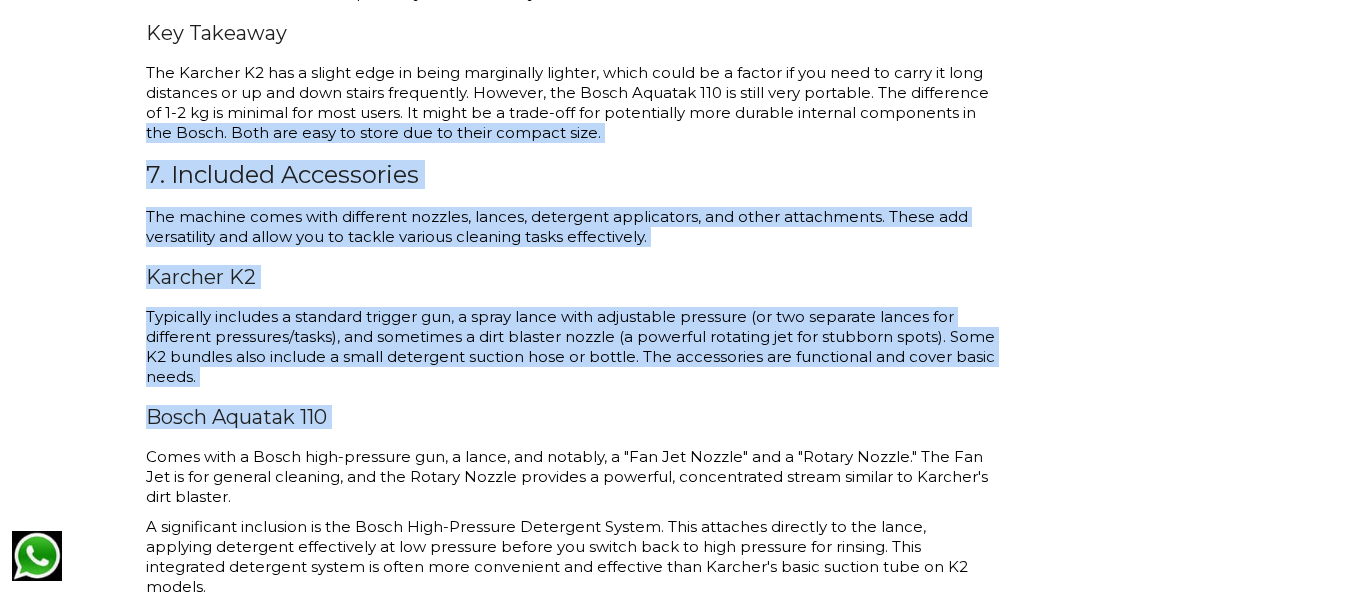 drag, startPoint x: 898, startPoint y: 397, endPoint x: 966, endPoint y: 115, distance: 290.08273 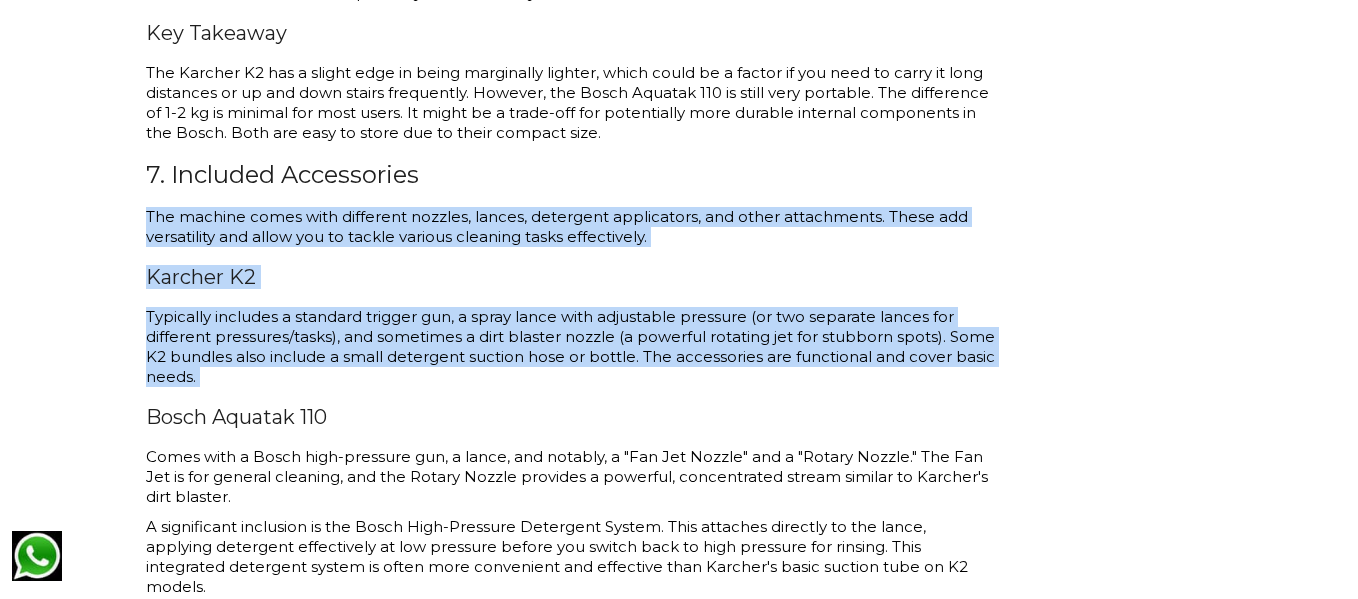 drag, startPoint x: 954, startPoint y: 158, endPoint x: 926, endPoint y: 396, distance: 239.6414 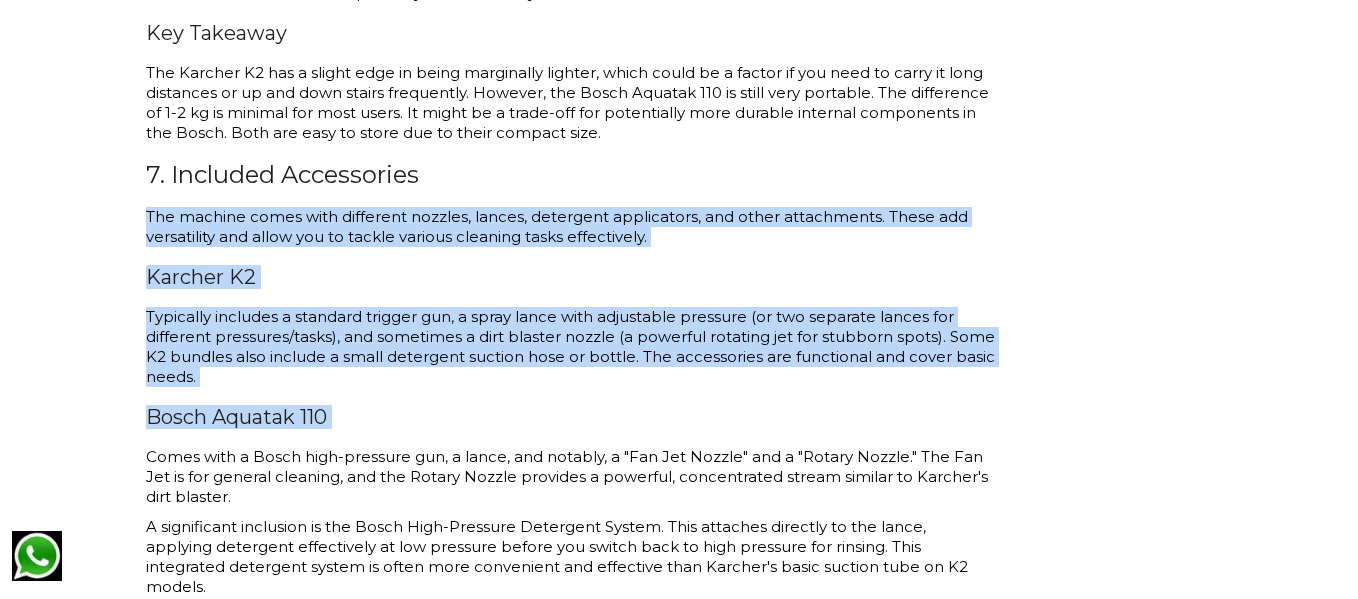 click on "Budget-friendly pressure washers have become essential for keeping things spotless, particularly in unique challenges like relentless dust and heat at construction sites. They’re also gaining popularity among DIY enthusiasts. The Karcher K2 and the Bosch Aquatak 110 are the two names that stand out. We're comparing the Karcher K2 vs Bosch Aquatak 110 to see which budget washer wins.
The Head-to-Head: Karcher K2 vs Bosch Aquatak 110
We've chosen these ten parameters because they directly impact the performance, usability, durability, and overall value you get from a pressure washer.
1. Pressure and Flow Rate
Pressure (measured in Bar or psi) indicates the force with which the water impacts the surface. Flow rate (measured in litres per Hour or Gallons per Minute) tells you how much water the machine delivers. Together, these numbers determine the cleaning power. Higher pressure helps lift stubborn dirt, while a higher flow rate helps wash it away quickly.
Karcher K2
Bosch Aquatak 110" at bounding box center [570, 296] 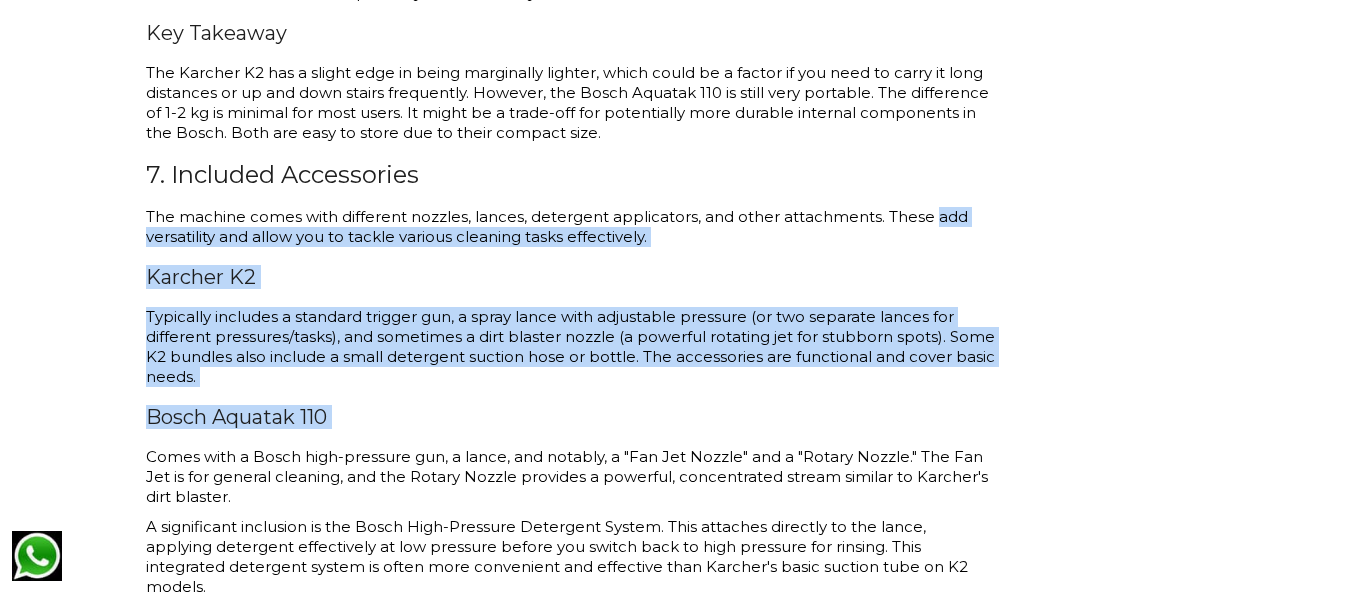 drag, startPoint x: 926, startPoint y: 396, endPoint x: 936, endPoint y: 191, distance: 205.24376 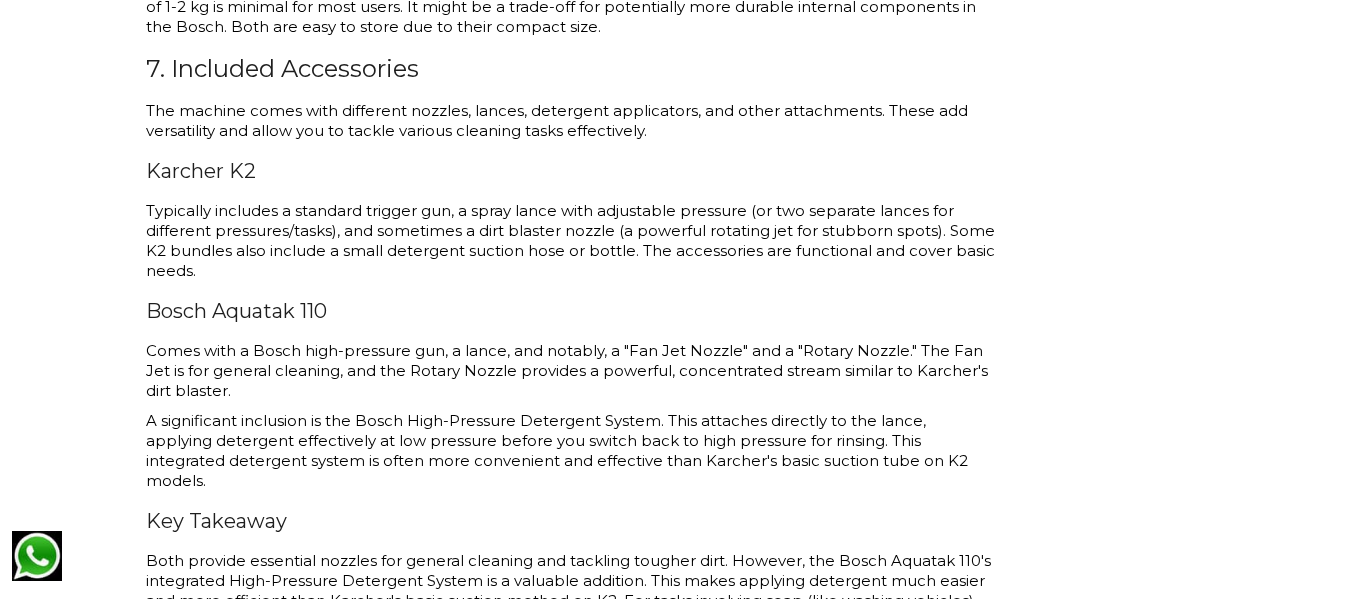 scroll, scrollTop: 5000, scrollLeft: 0, axis: vertical 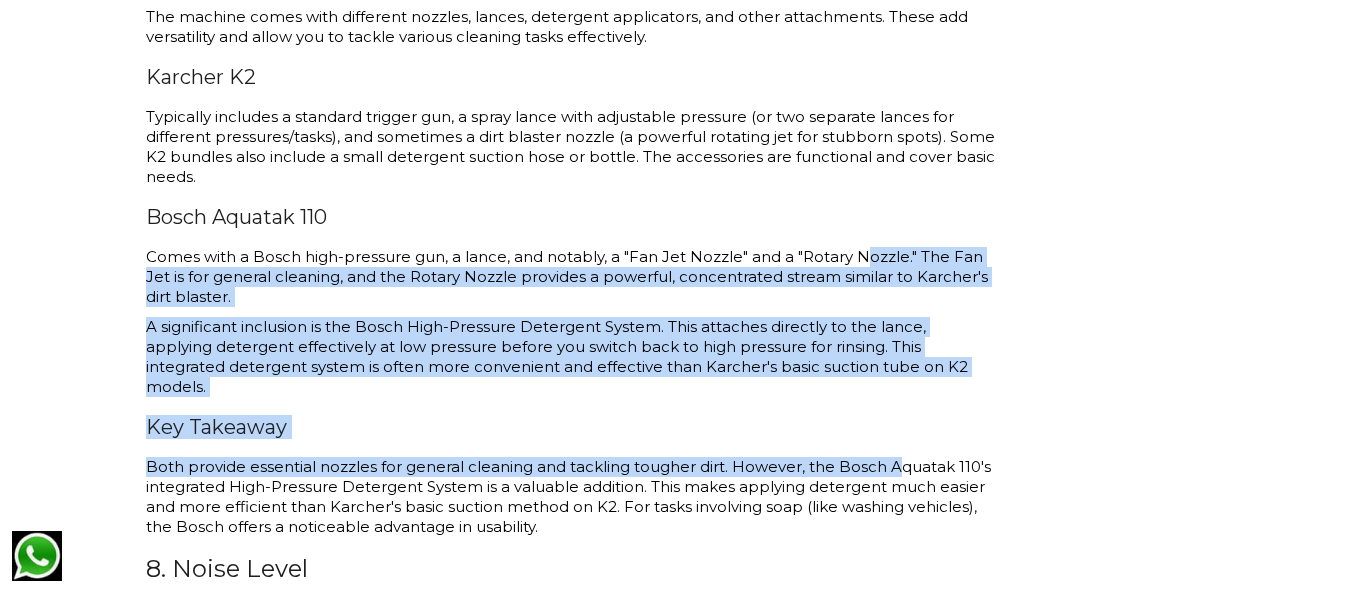 drag, startPoint x: 857, startPoint y: 230, endPoint x: 892, endPoint y: 454, distance: 226.71788 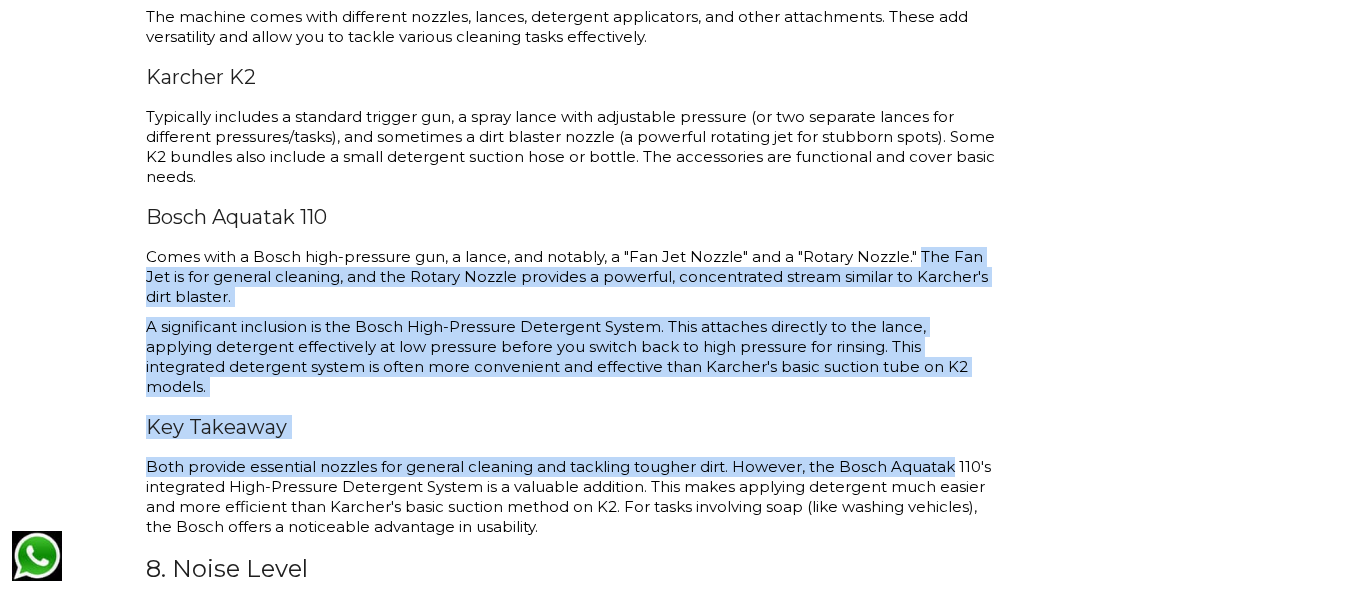 drag, startPoint x: 893, startPoint y: 455, endPoint x: 921, endPoint y: 223, distance: 233.68355 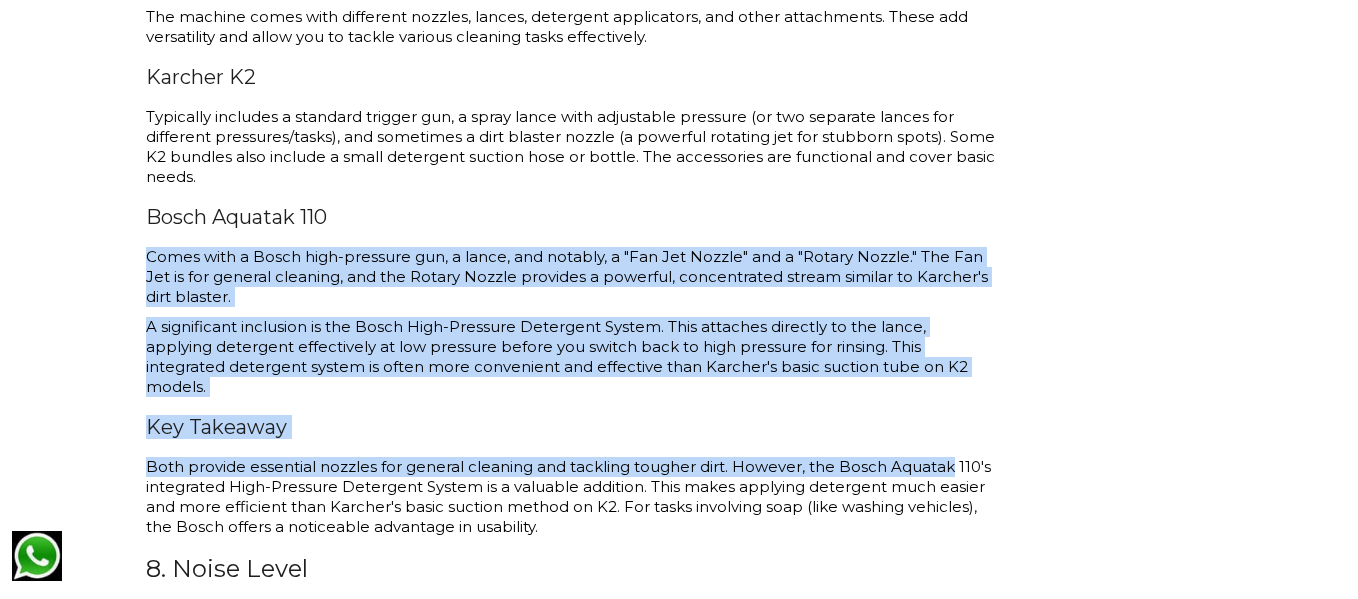 click on "Bosch Aquatak 110" at bounding box center [570, 217] 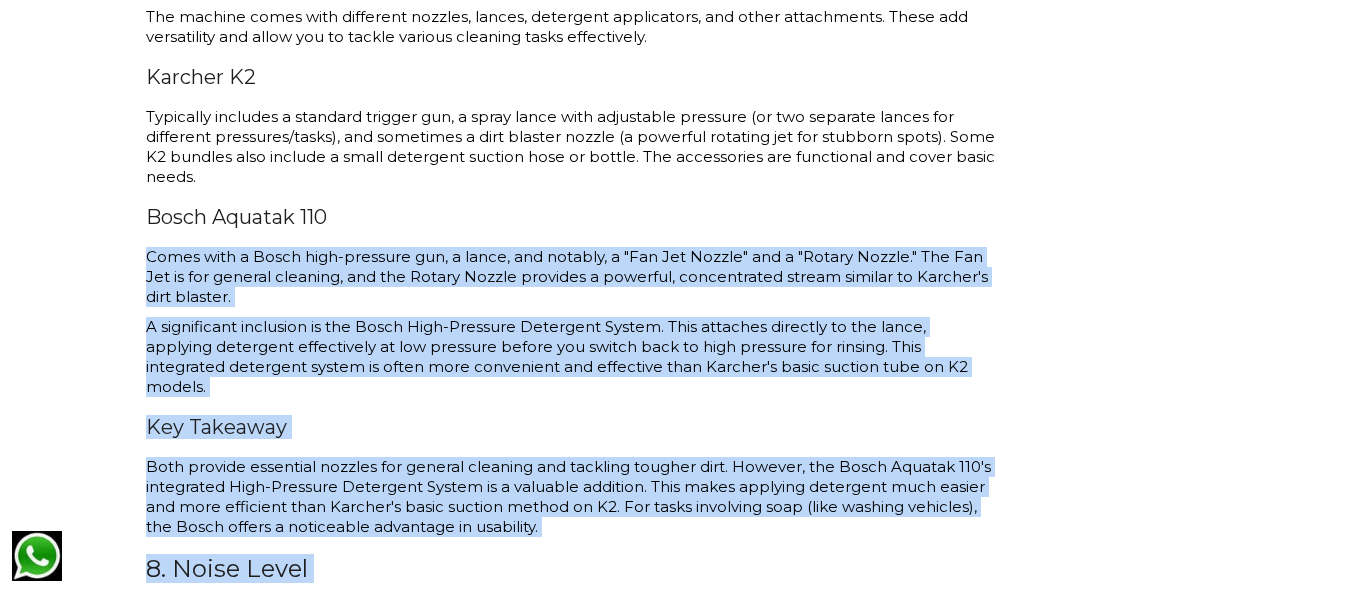 drag, startPoint x: 921, startPoint y: 223, endPoint x: 960, endPoint y: 532, distance: 311.45145 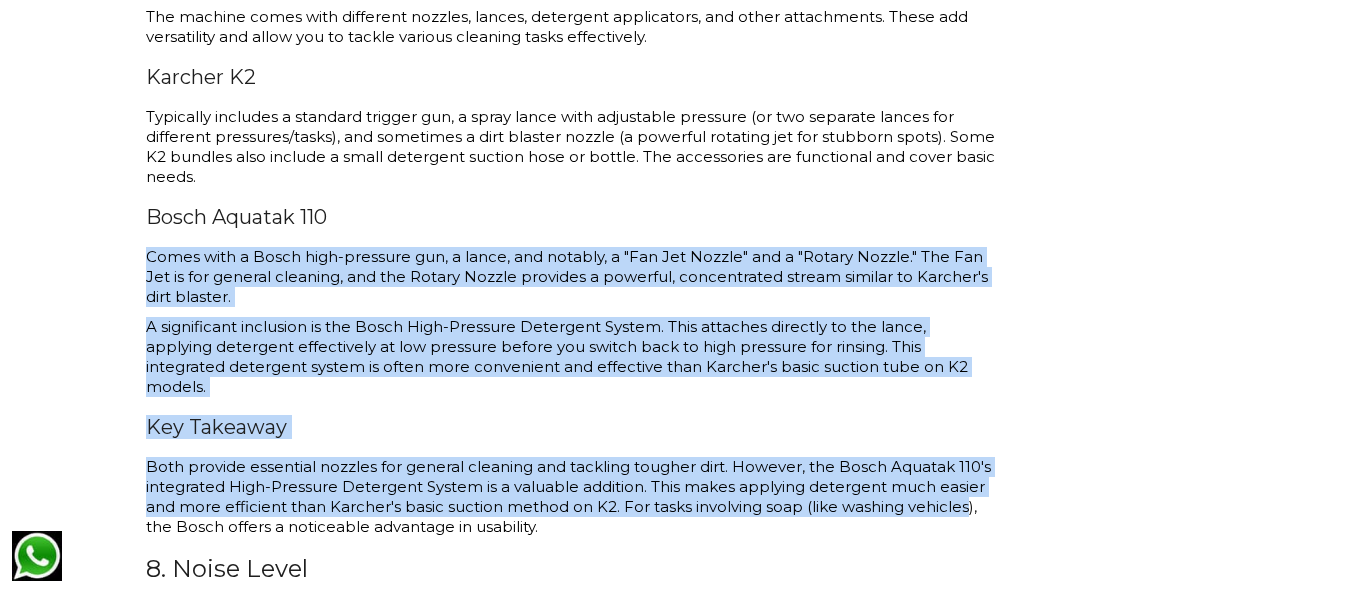 drag, startPoint x: 953, startPoint y: 220, endPoint x: 949, endPoint y: 487, distance: 267.02997 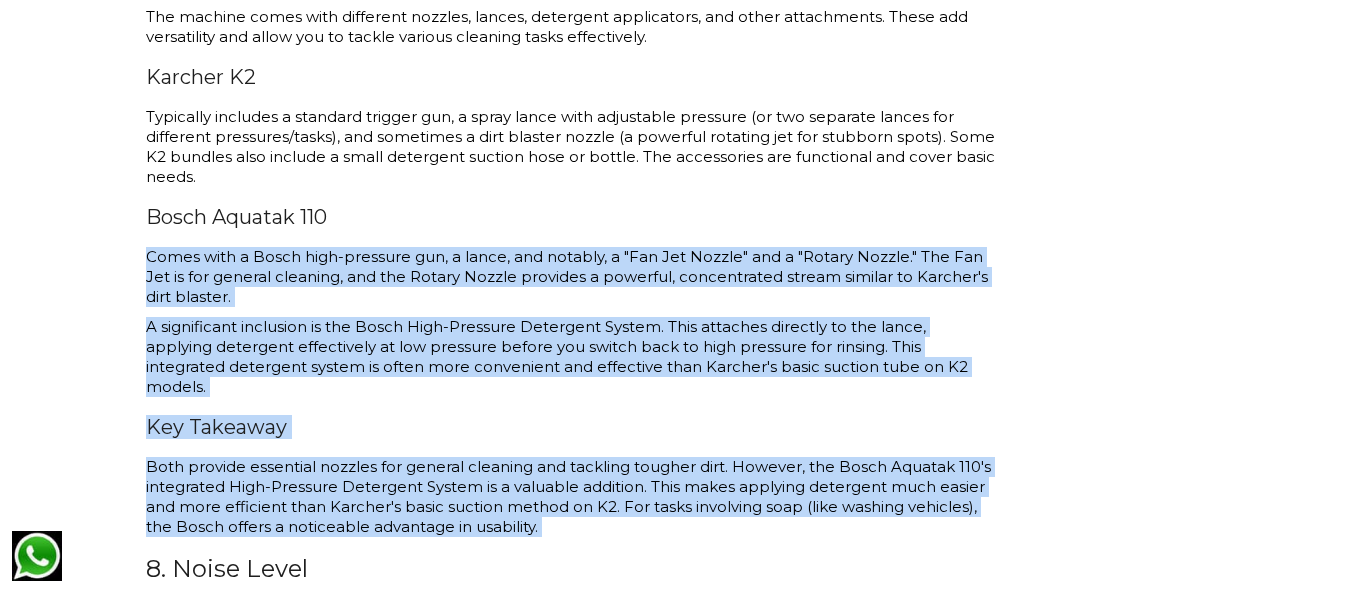 drag, startPoint x: 911, startPoint y: 218, endPoint x: 897, endPoint y: 504, distance: 286.34244 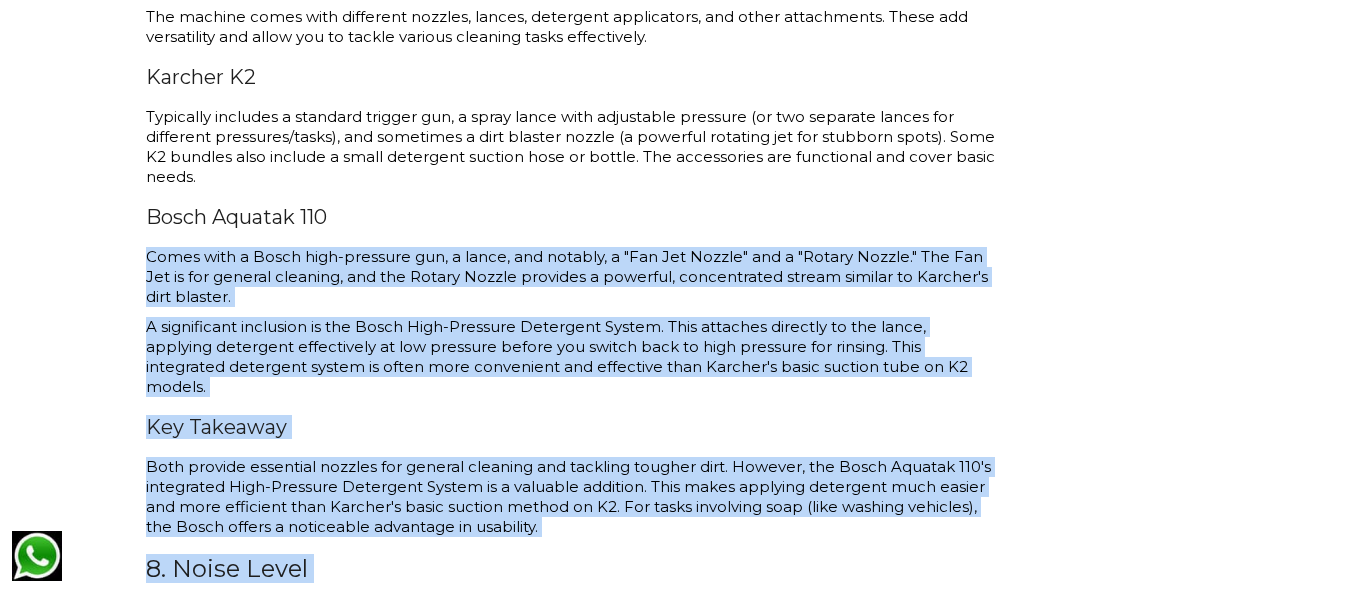 drag, startPoint x: 899, startPoint y: 193, endPoint x: 1015, endPoint y: 519, distance: 346.02313 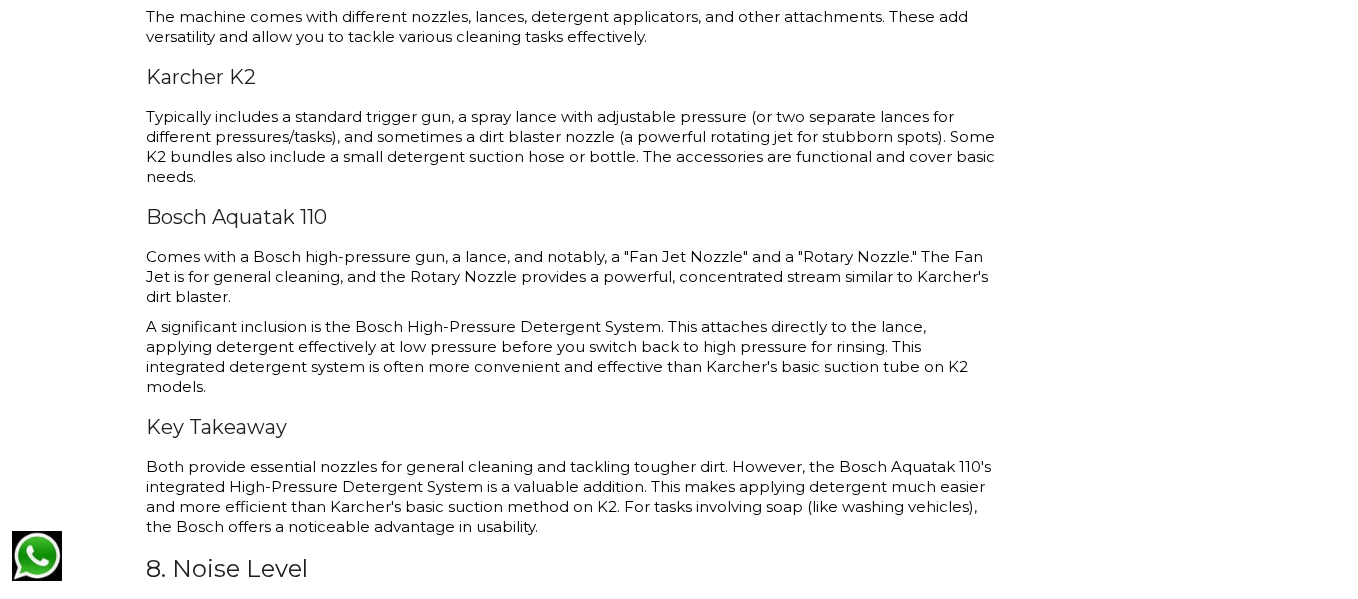 click on "Categories Buying Guides Travel Guide Rules & Regulations Tips & Ideas News DIY Ideas How to's UAE Construction Safety Wear Cleaning and Maintenance" at bounding box center [1111, -149] 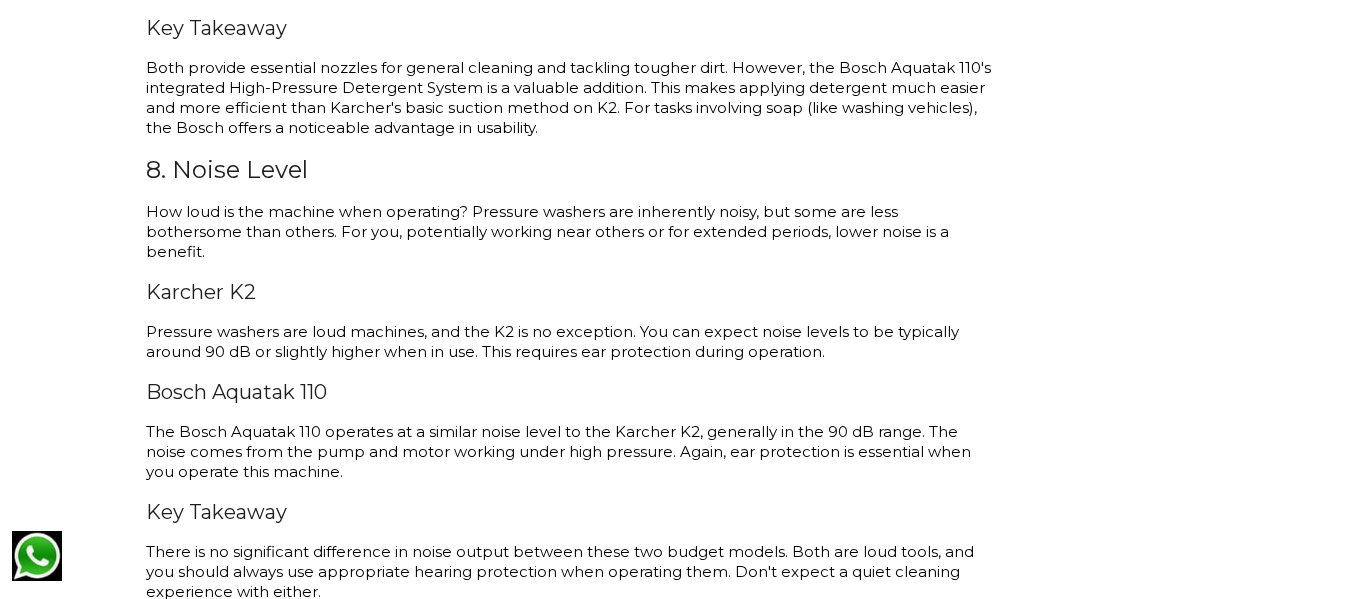 scroll, scrollTop: 5400, scrollLeft: 0, axis: vertical 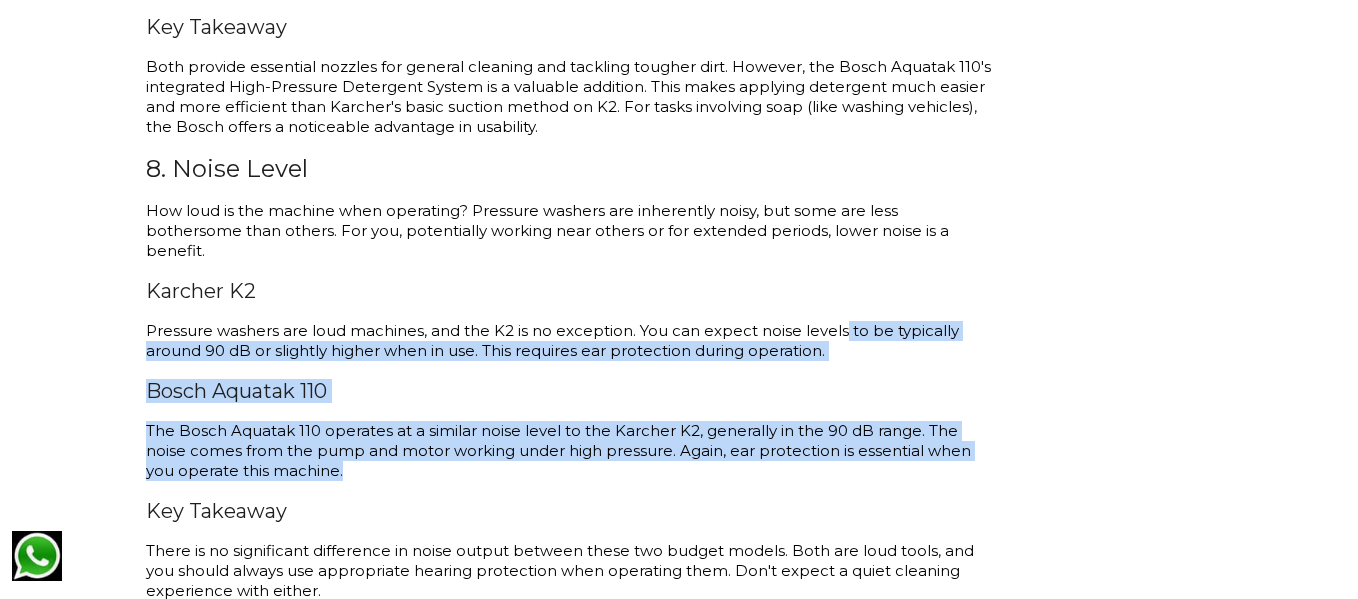 drag, startPoint x: 836, startPoint y: 263, endPoint x: 874, endPoint y: 440, distance: 181.03314 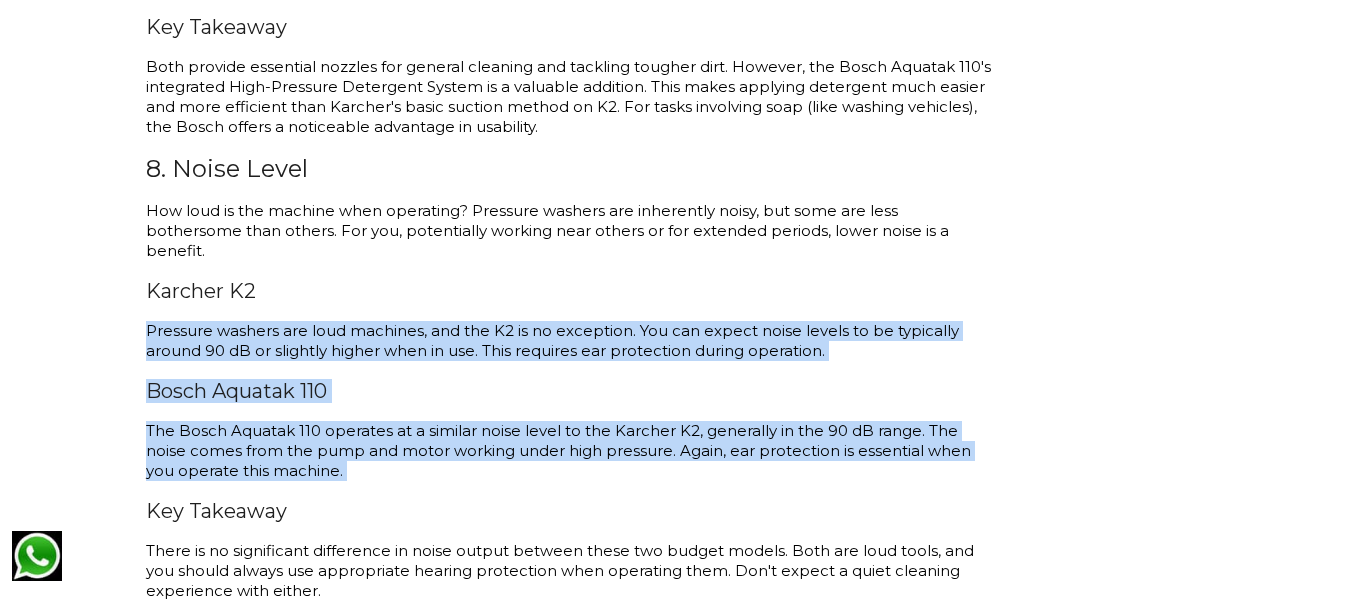 drag, startPoint x: 874, startPoint y: 440, endPoint x: 878, endPoint y: 249, distance: 191.04189 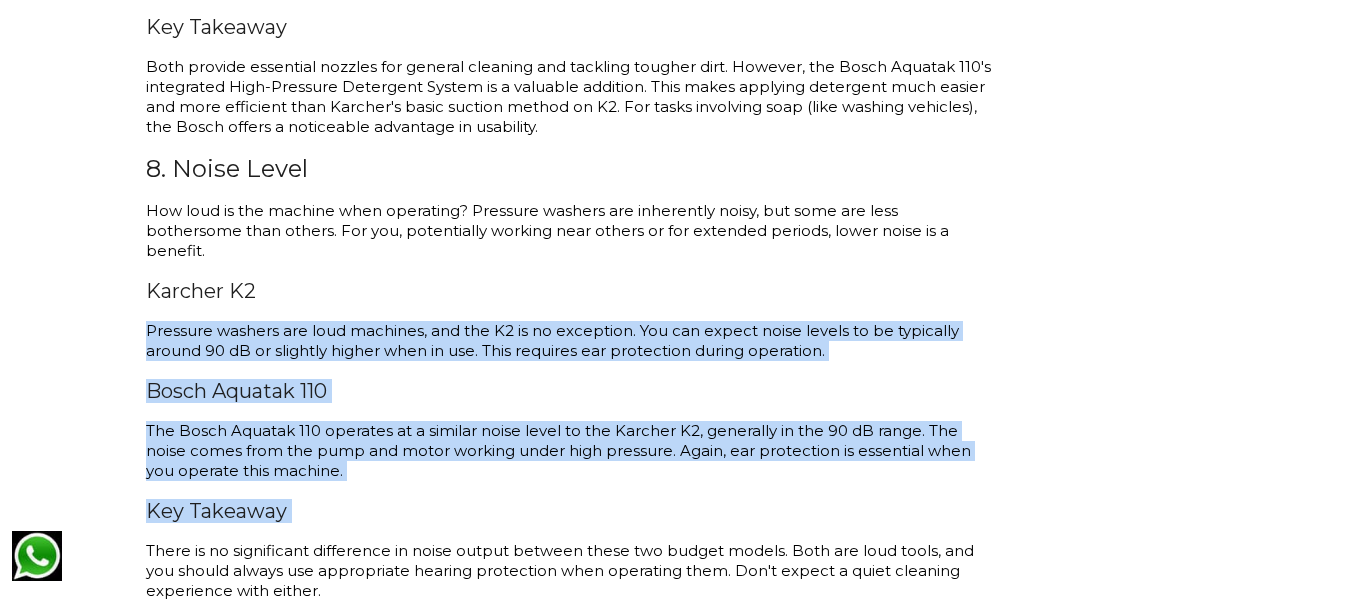 drag, startPoint x: 878, startPoint y: 249, endPoint x: 898, endPoint y: 468, distance: 219.91135 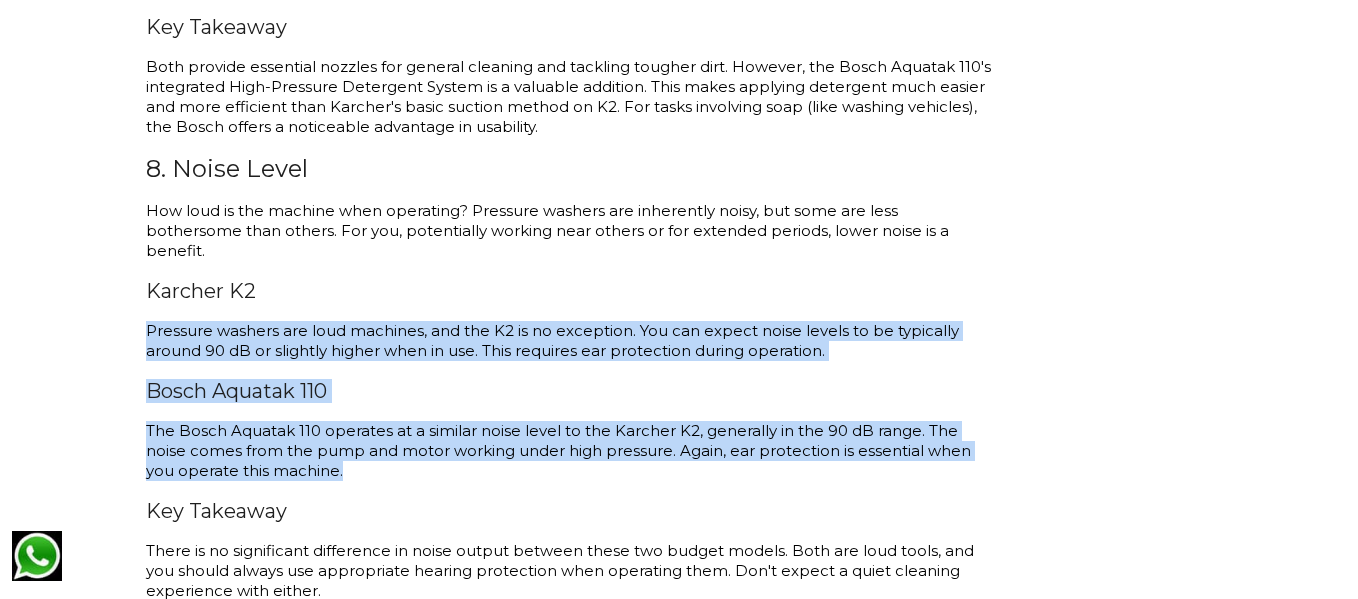 drag, startPoint x: 940, startPoint y: 251, endPoint x: 909, endPoint y: 452, distance: 203.3765 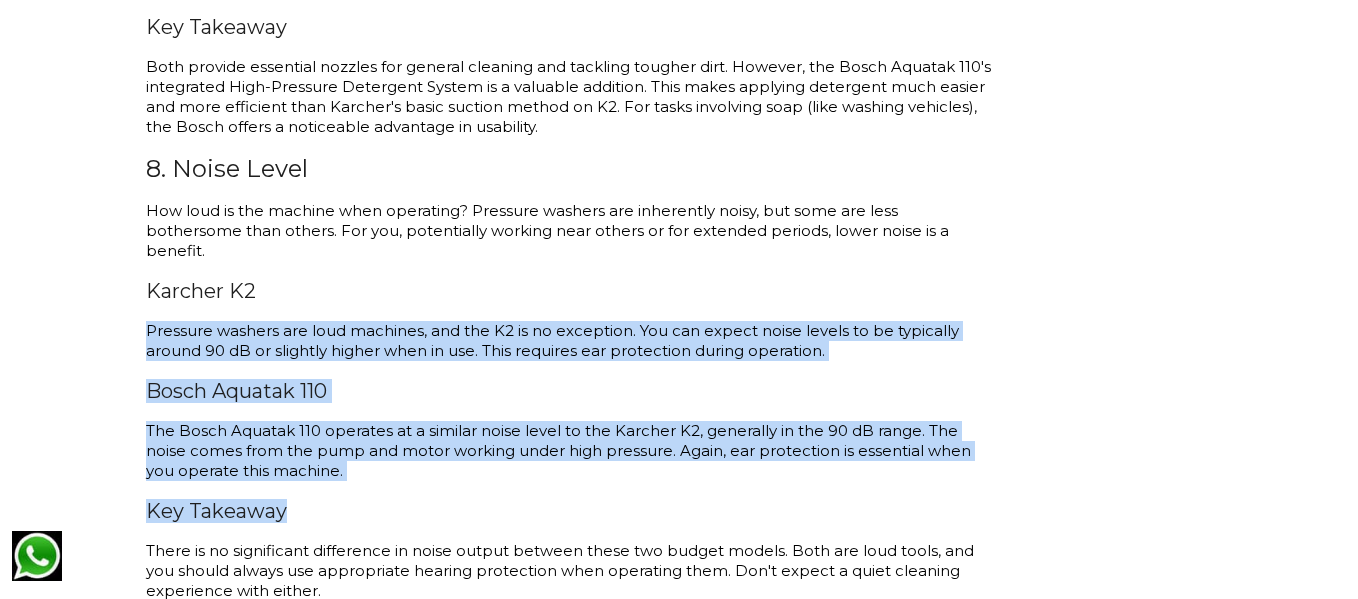click on "Budget-friendly pressure washers have become essential for keeping things spotless, particularly in unique challenges like relentless dust and heat at construction sites. They’re also gaining popularity among DIY enthusiasts. The Karcher K2 and the Bosch Aquatak 110 are the two names that stand out. We're comparing the Karcher K2 vs Bosch Aquatak 110 to see which budget washer wins.
The Head-to-Head: Karcher K2 vs Bosch Aquatak 110
We've chosen these ten parameters because they directly impact the performance, usability, durability, and overall value you get from a pressure washer.
1. Pressure and Flow Rate
Pressure (measured in Bar or psi) indicates the force with which the water impacts the surface. Flow rate (measured in litres per Hour or Gallons per Minute) tells you how much water the machine delivers. Together, these numbers determine the cleaning power. Higher pressure helps lift stubborn dirt, while a higher flow rate helps wash it away quickly.
Karcher K2
Bosch Aquatak 110" at bounding box center (570, -304) 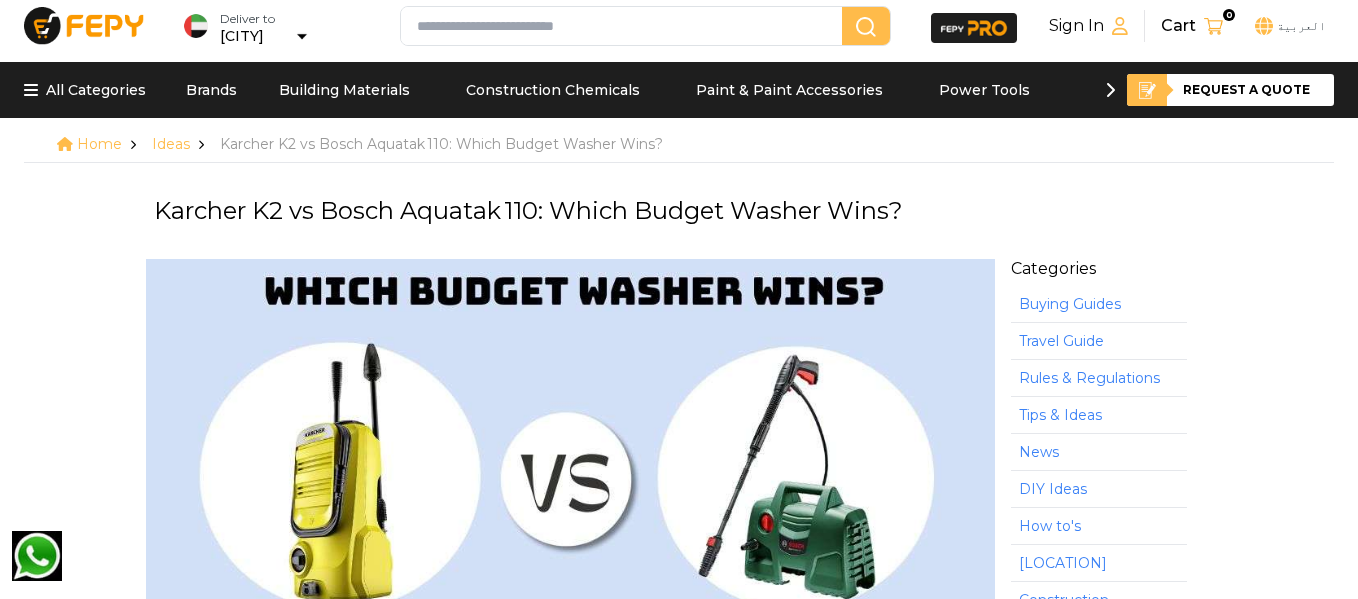scroll, scrollTop: 0, scrollLeft: 0, axis: both 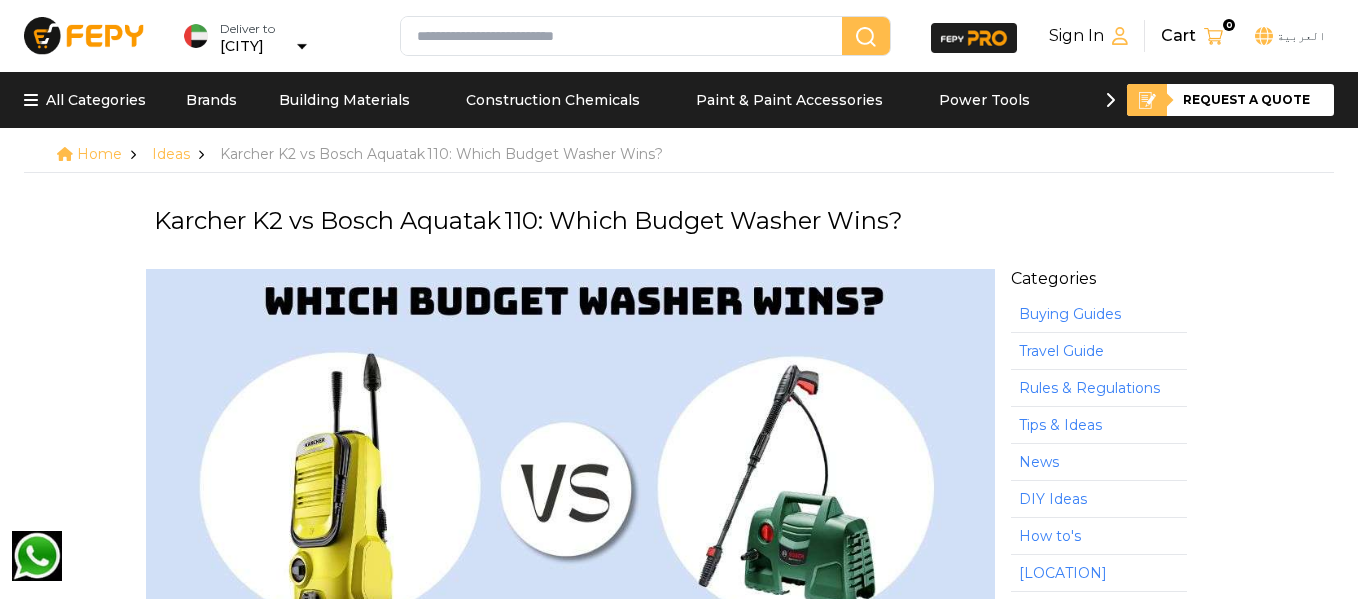 click on "Karcher K2 vs Bosch Aquatak 110: Which Budget Washer Wins?" at bounding box center (679, 221) 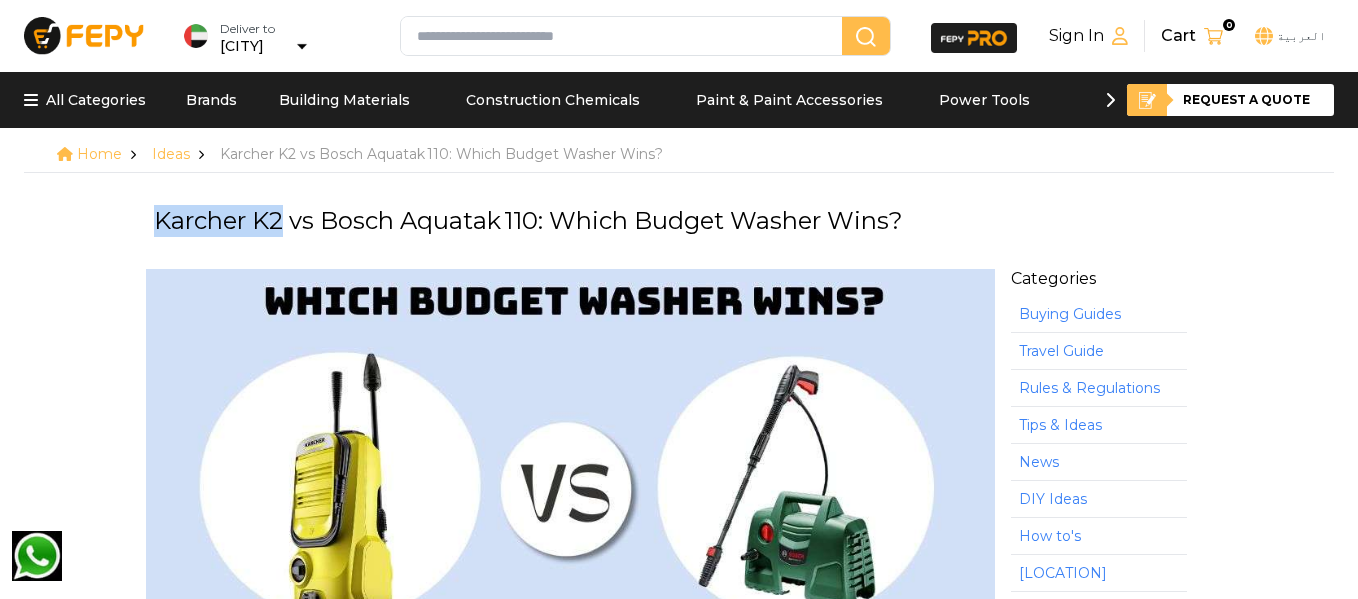 drag, startPoint x: 206, startPoint y: 218, endPoint x: 277, endPoint y: 220, distance: 71.02816 